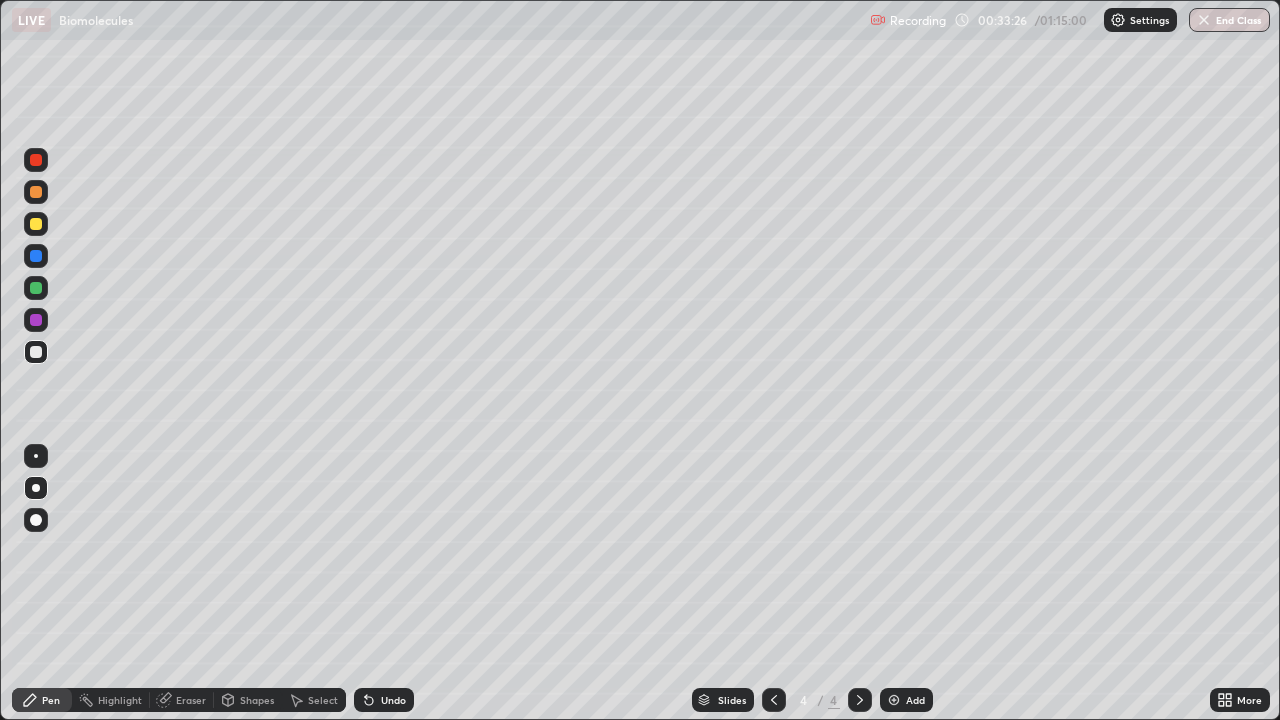 scroll, scrollTop: 0, scrollLeft: 0, axis: both 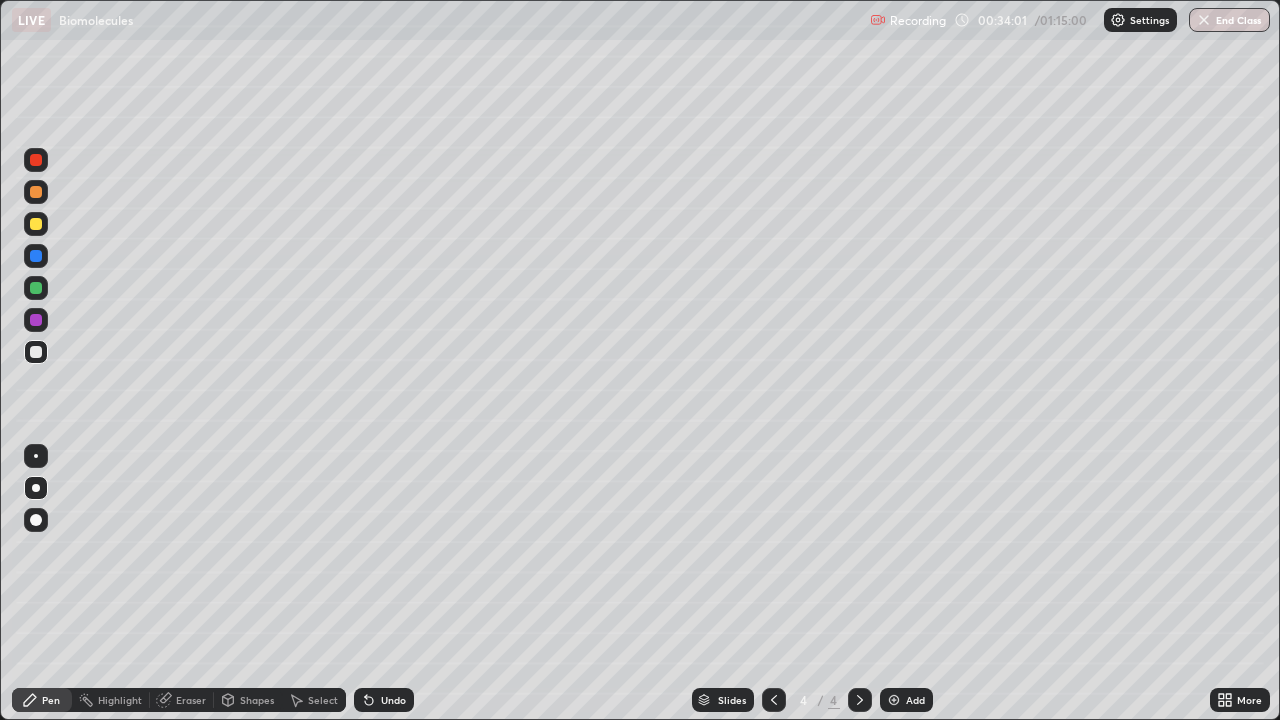 click at bounding box center [36, 224] 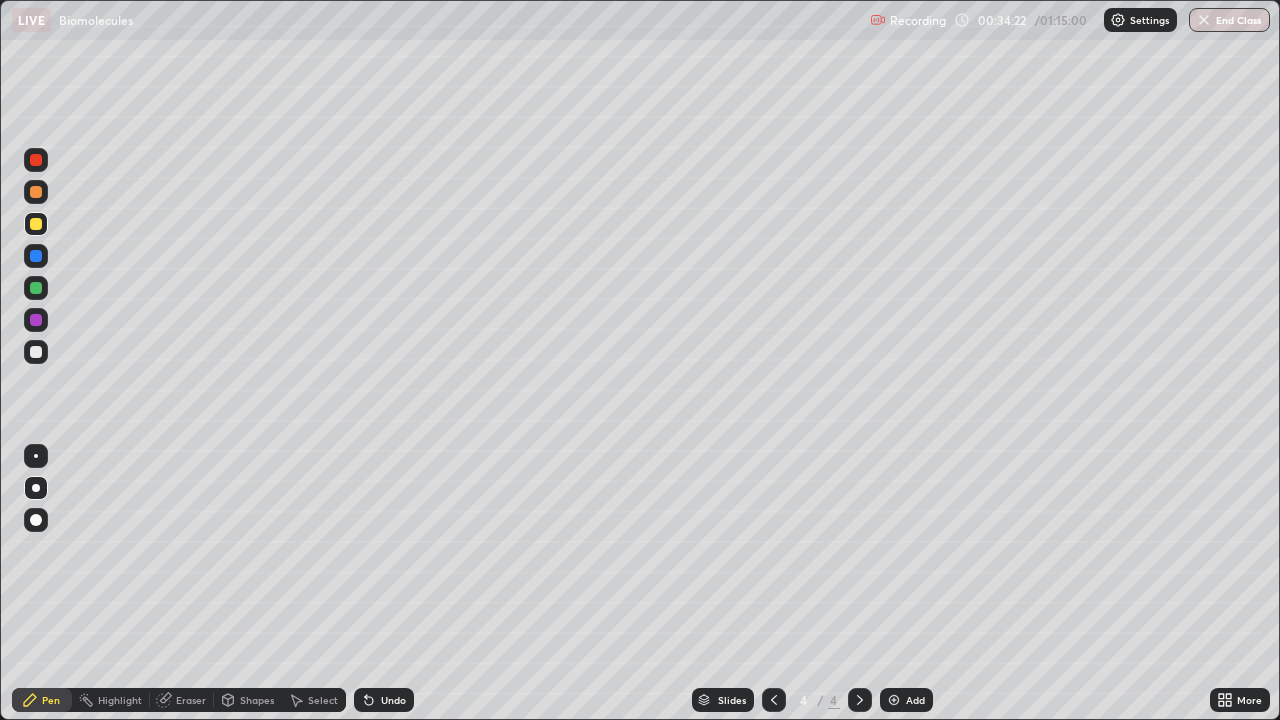 click at bounding box center [36, 520] 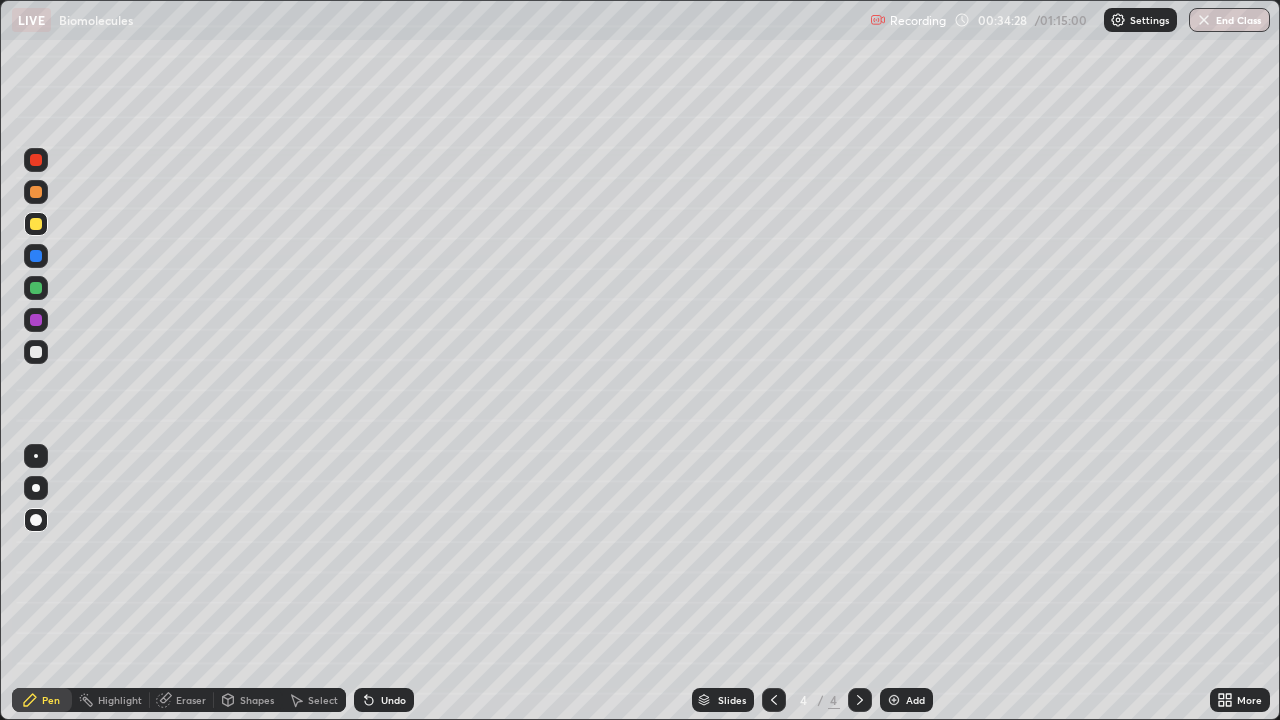 click at bounding box center (36, 456) 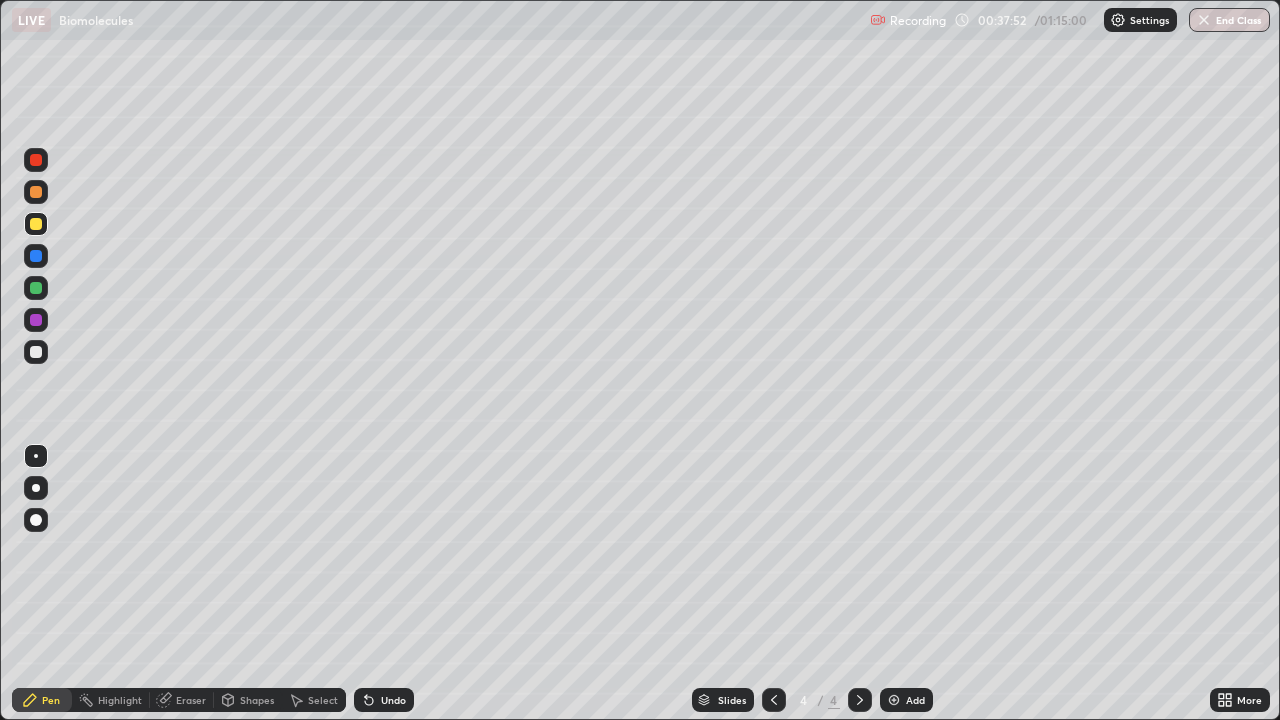 click at bounding box center (36, 288) 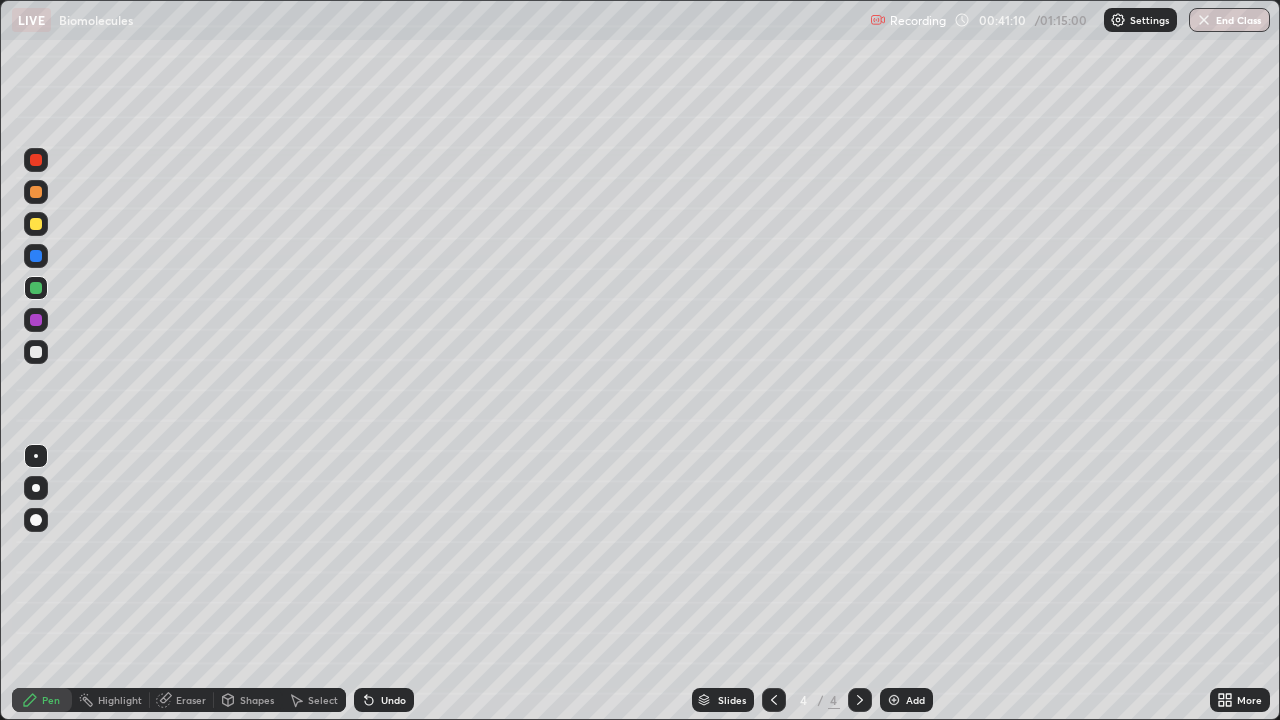 click on "Add" at bounding box center [915, 700] 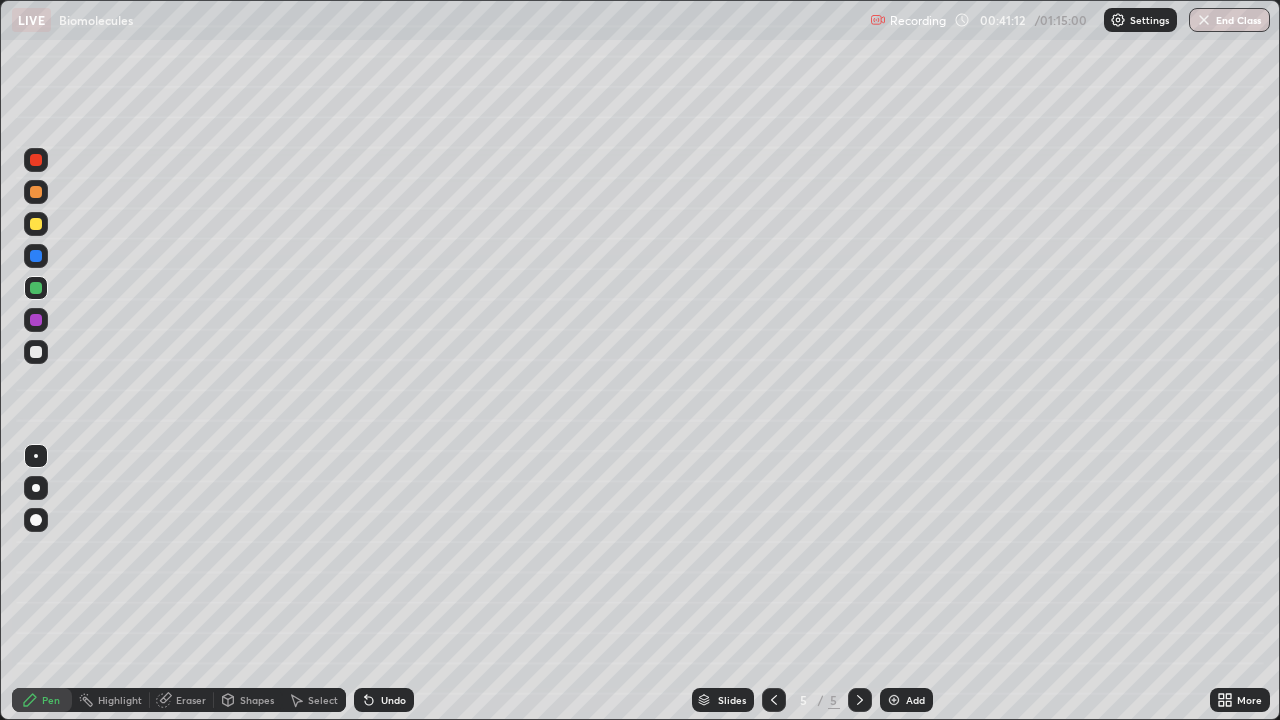 click at bounding box center [36, 488] 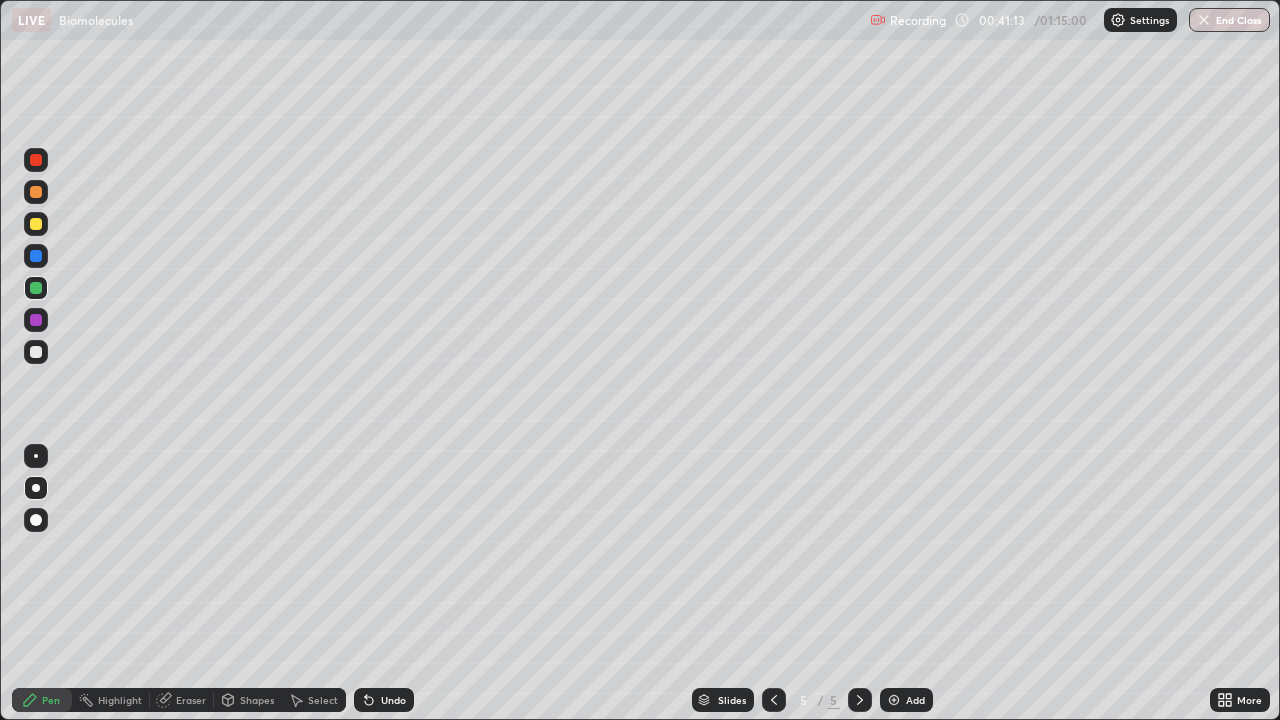 click at bounding box center (36, 352) 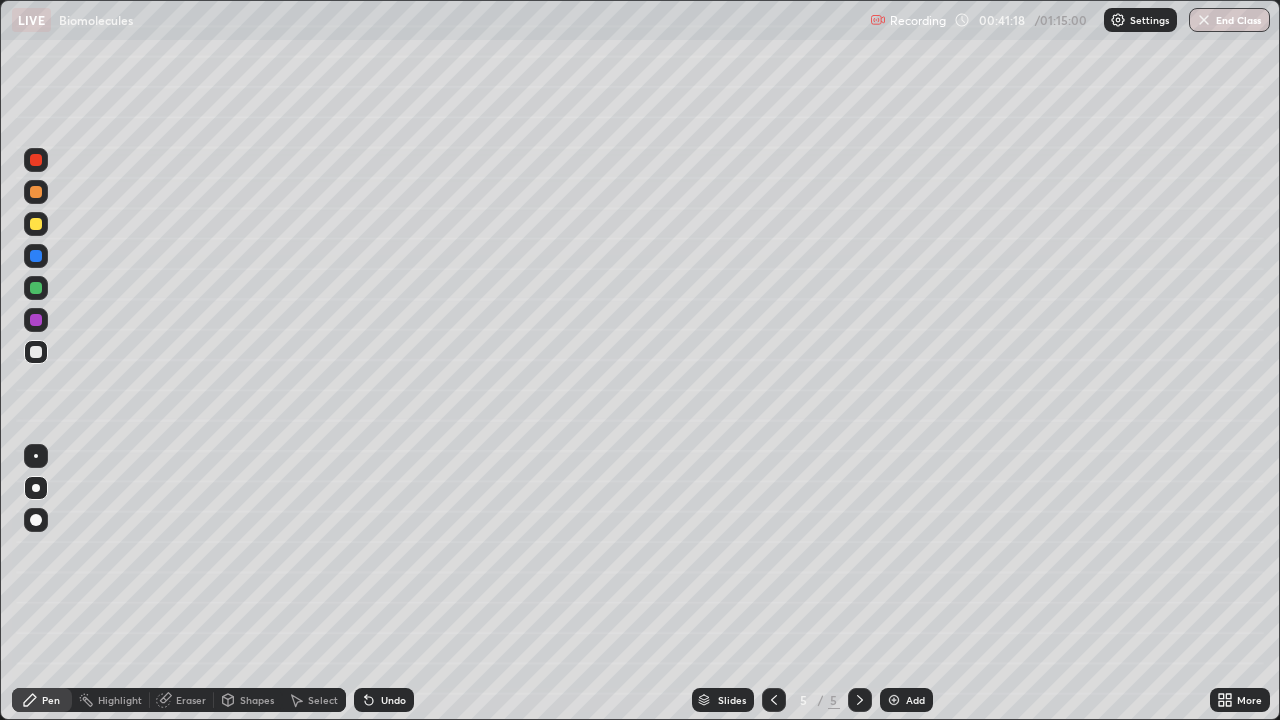 click 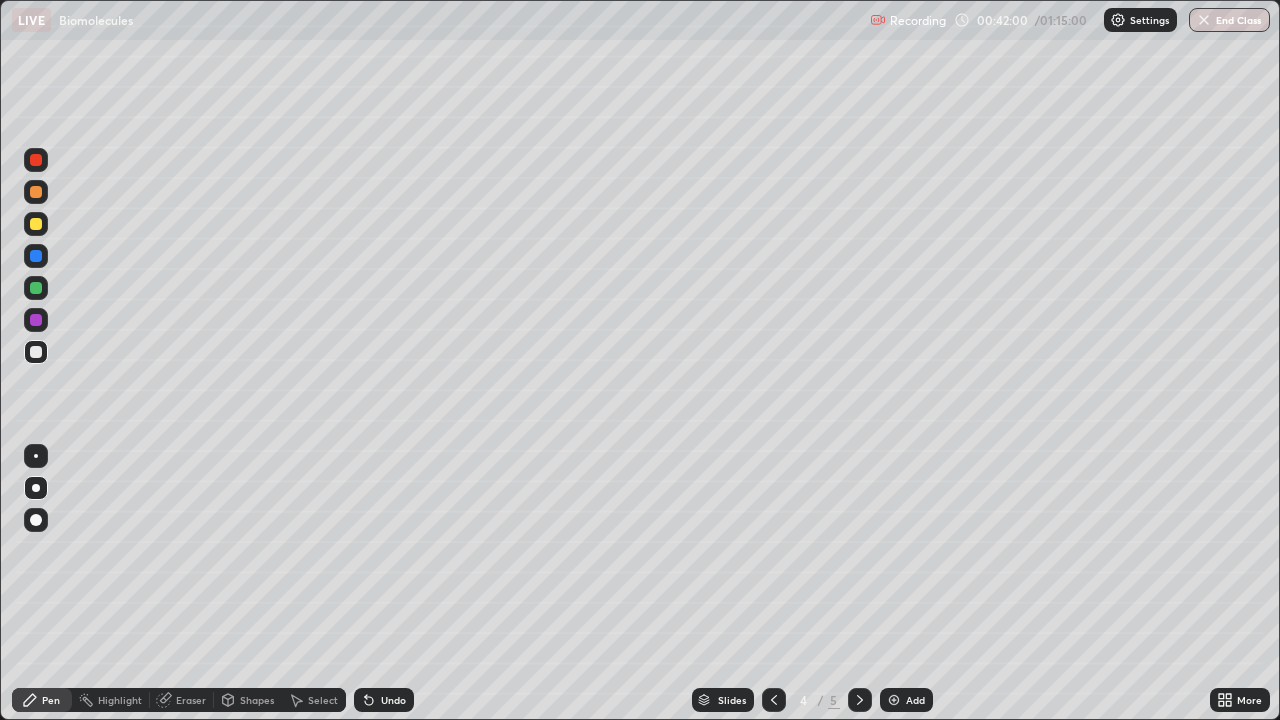 click 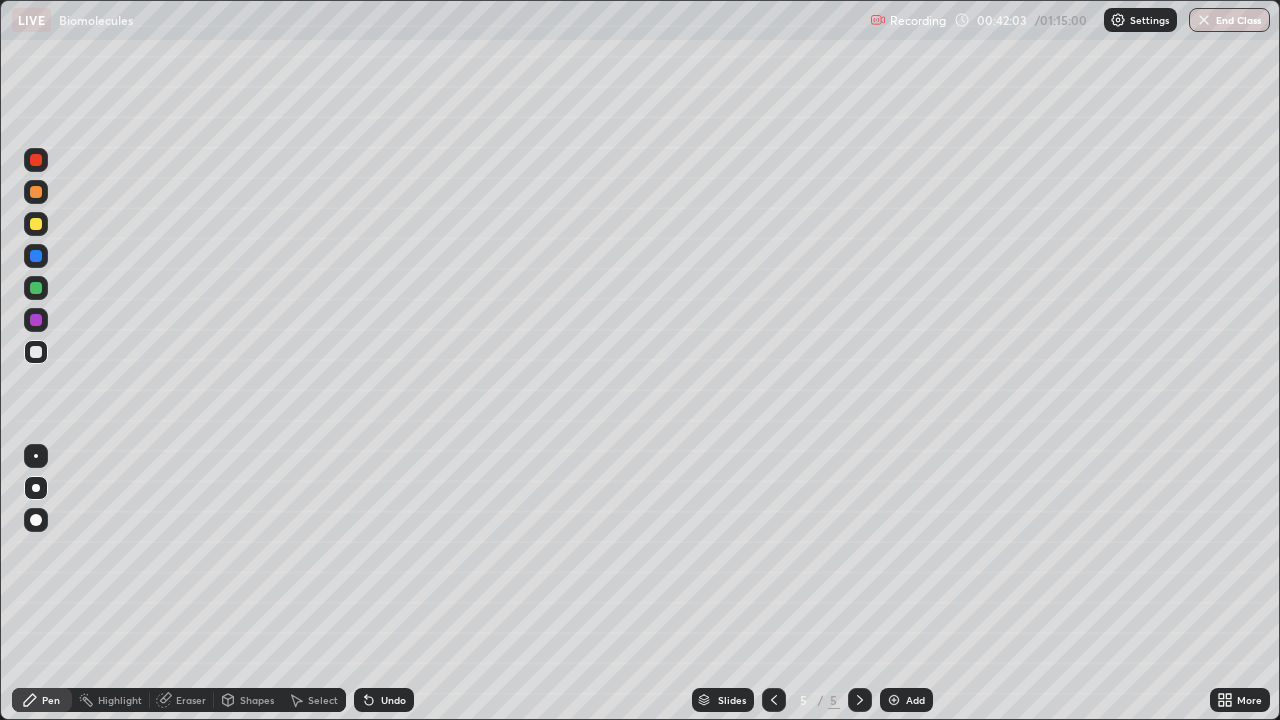 click at bounding box center (36, 224) 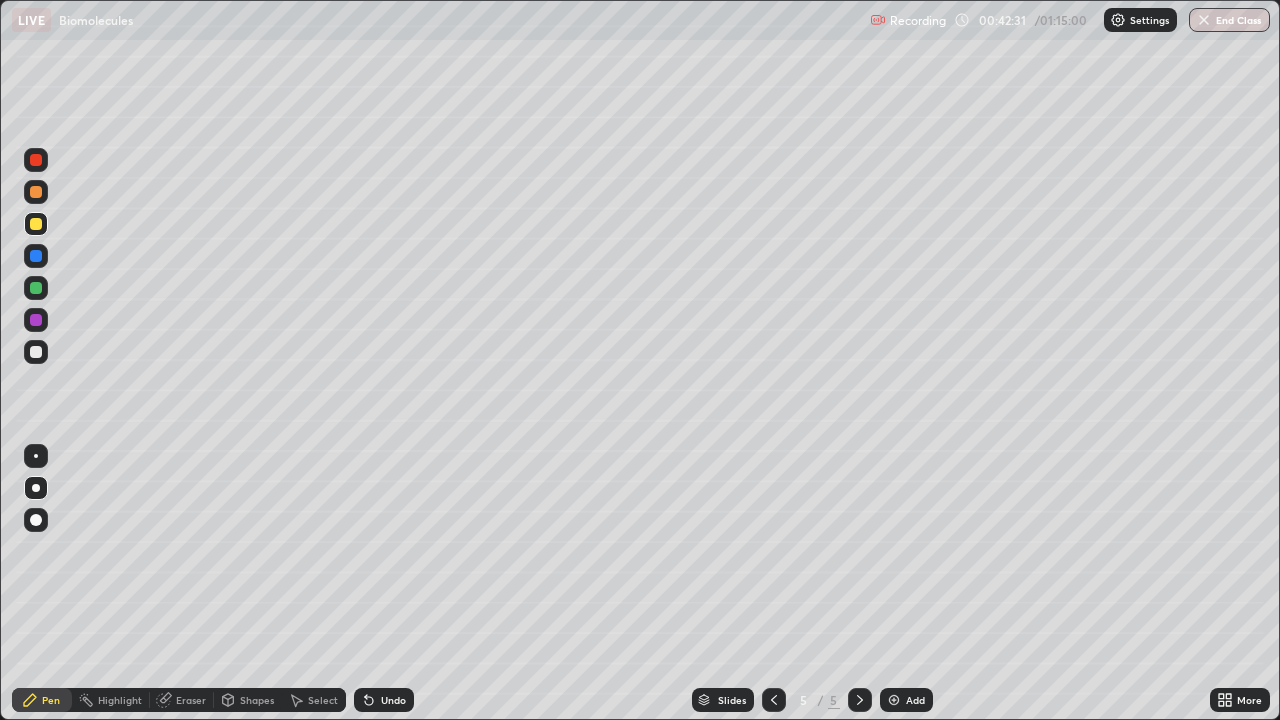 click at bounding box center (36, 288) 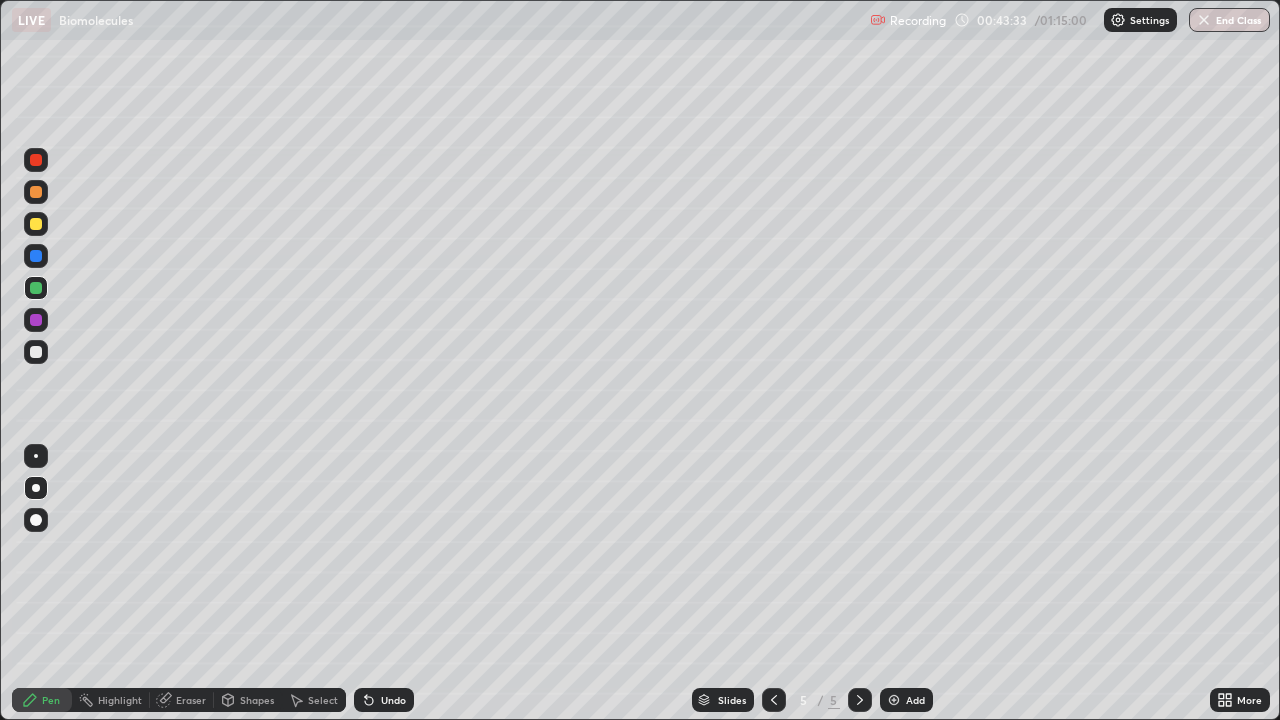 click at bounding box center (36, 224) 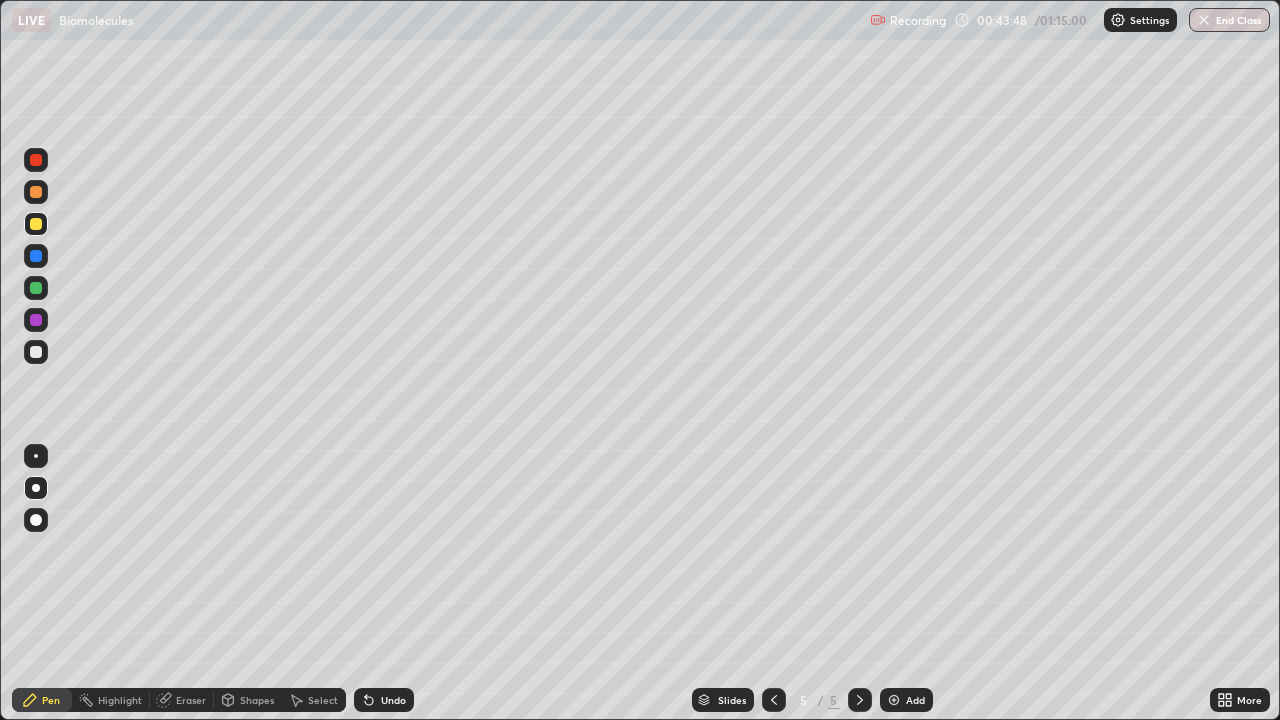 click at bounding box center (36, 288) 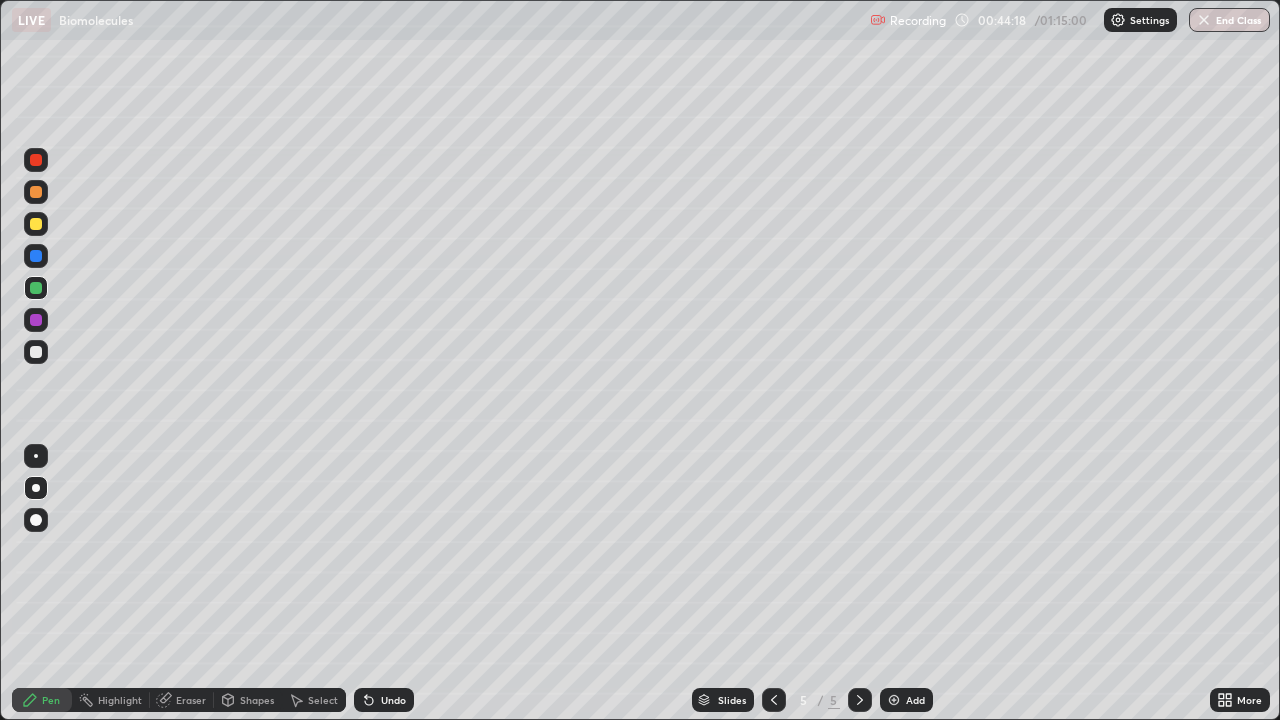 click at bounding box center (36, 224) 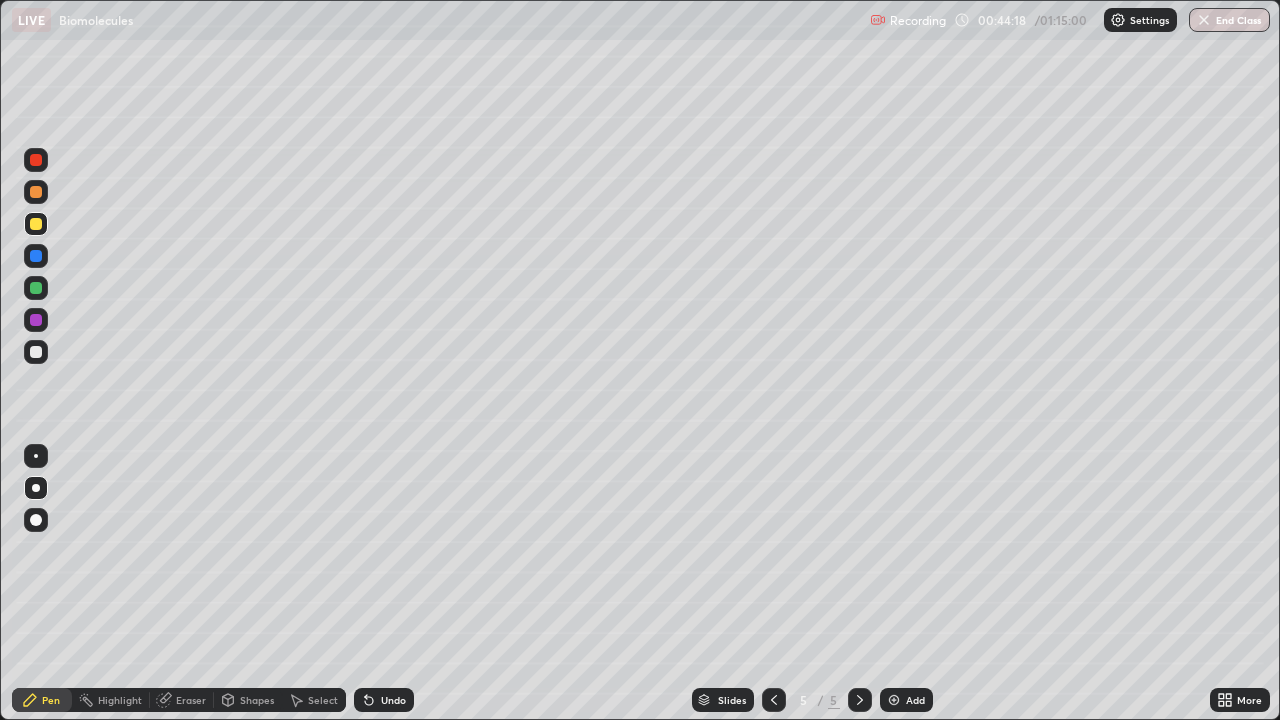 click at bounding box center (36, 192) 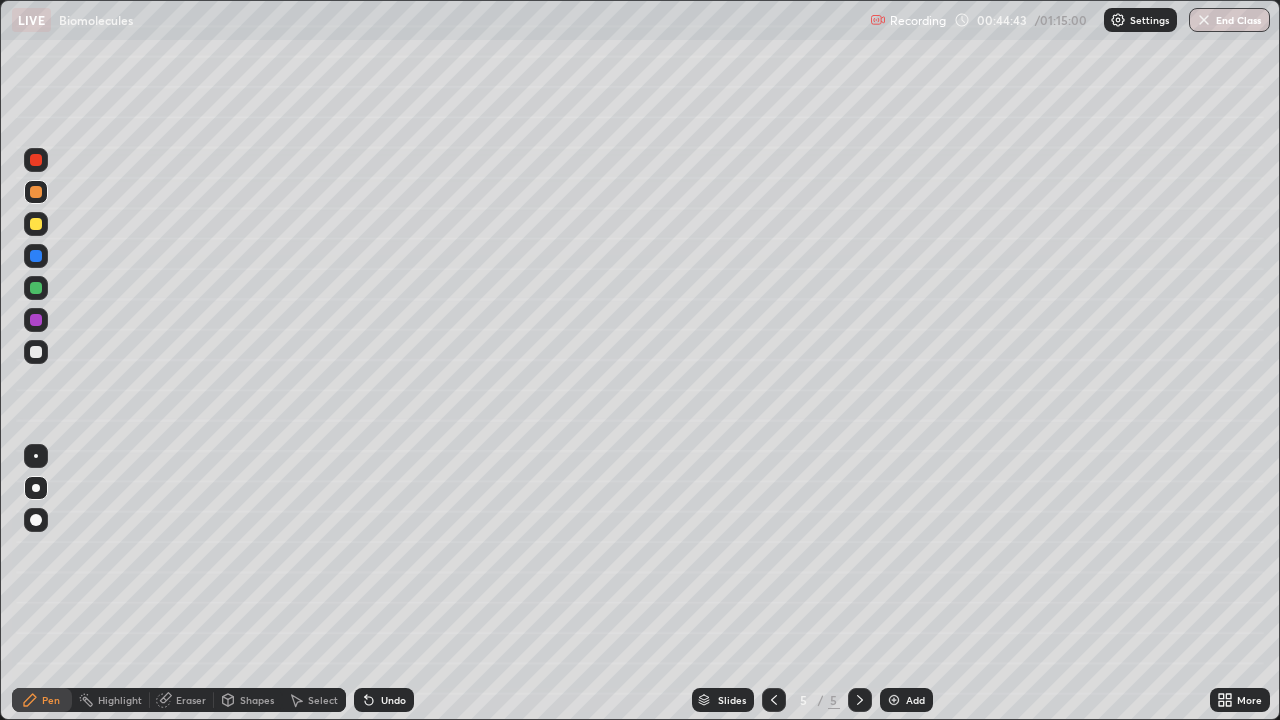 click at bounding box center (36, 288) 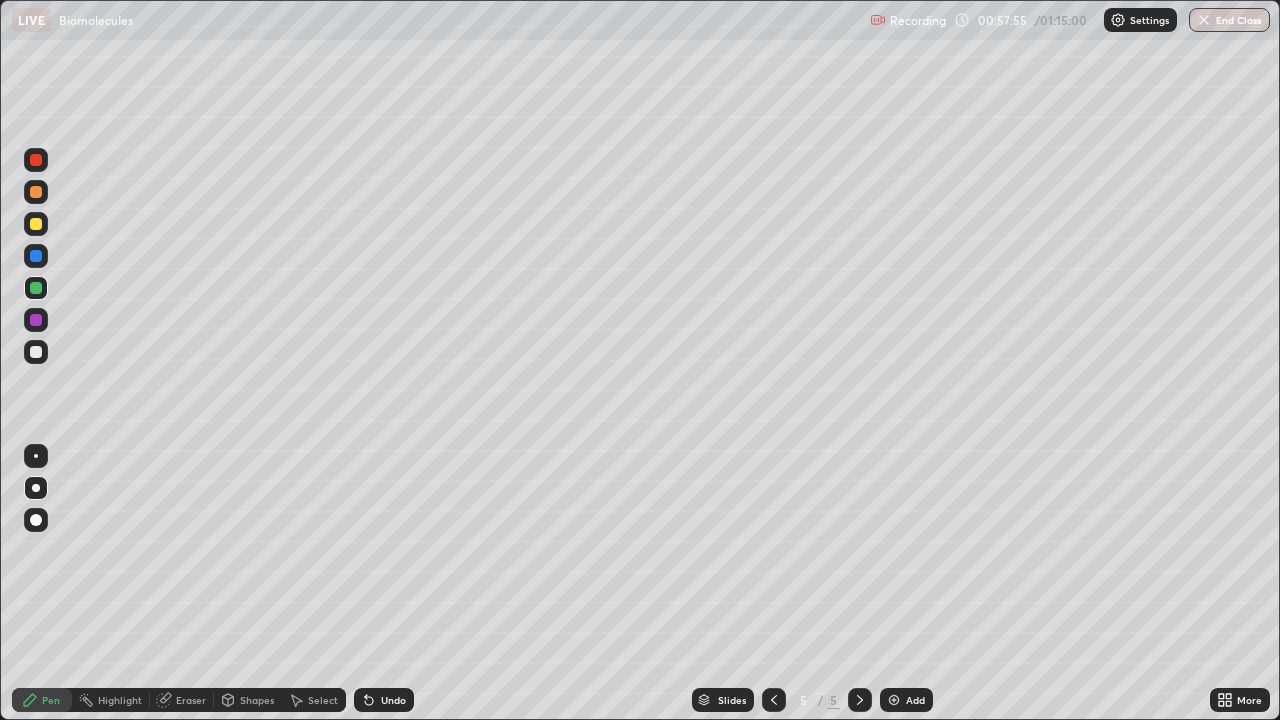 click on "Add" at bounding box center [906, 700] 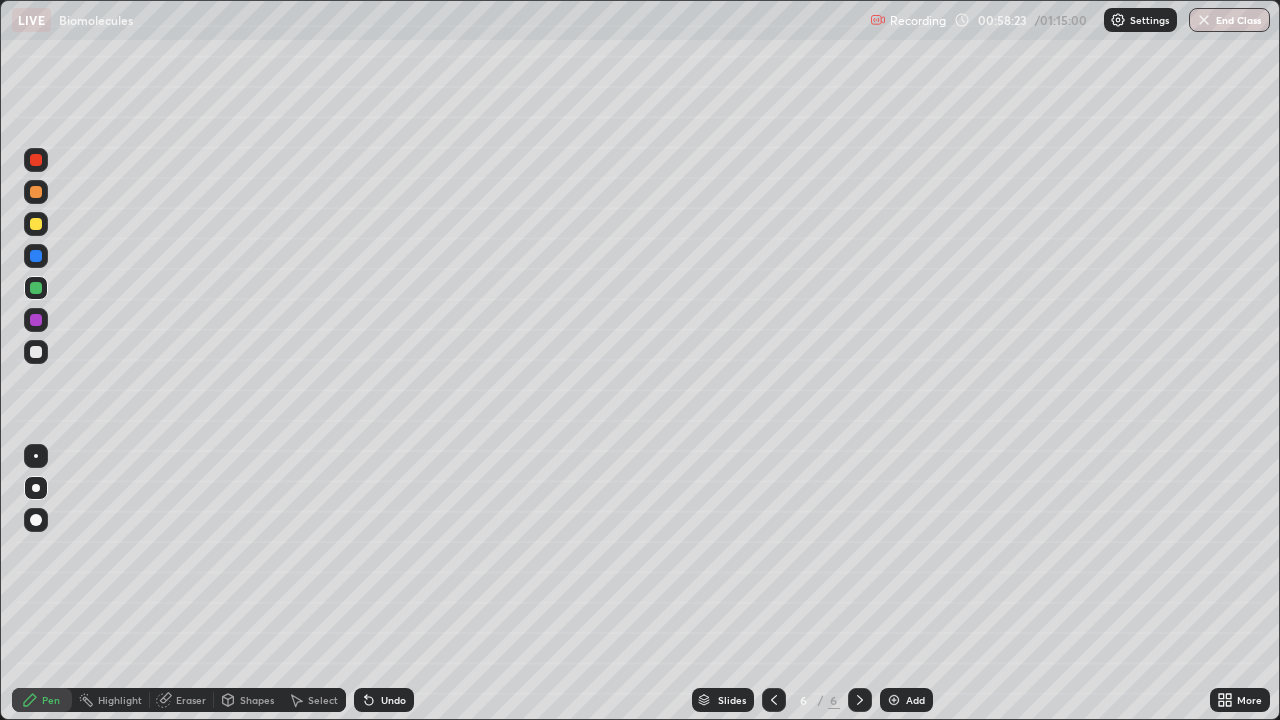 click at bounding box center [36, 224] 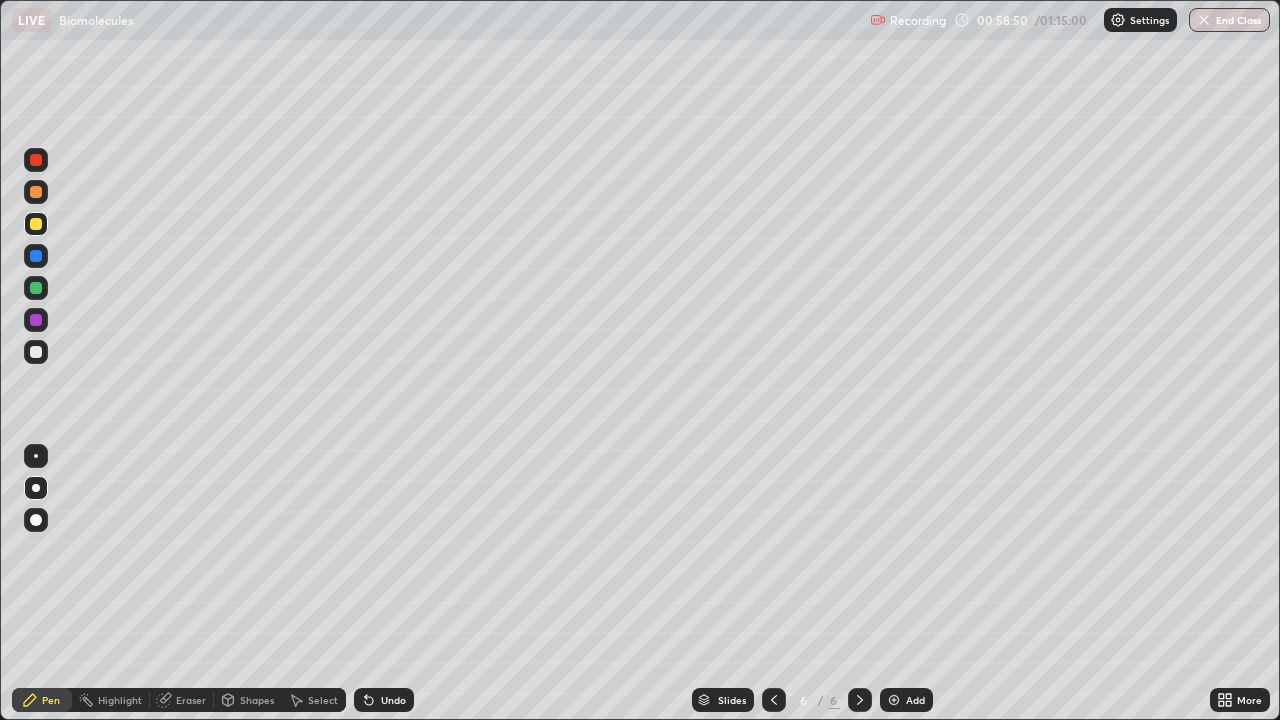 click at bounding box center [36, 352] 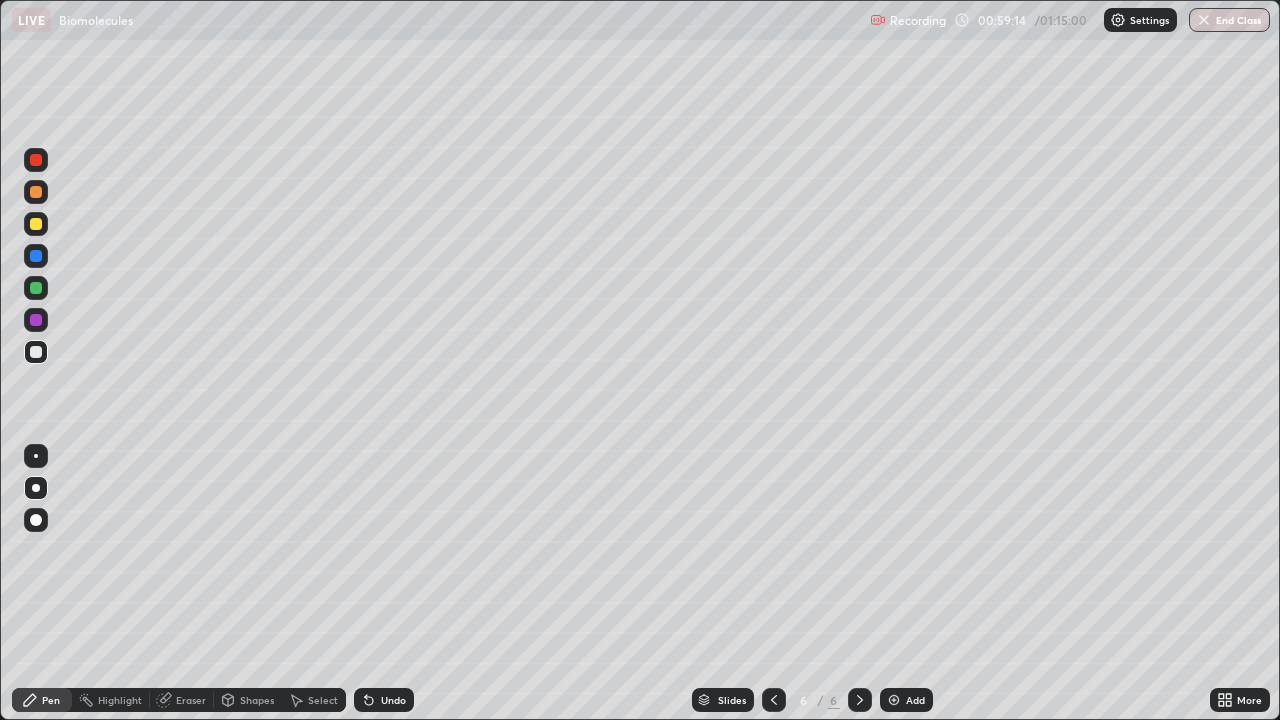 click on "Eraser" at bounding box center [191, 700] 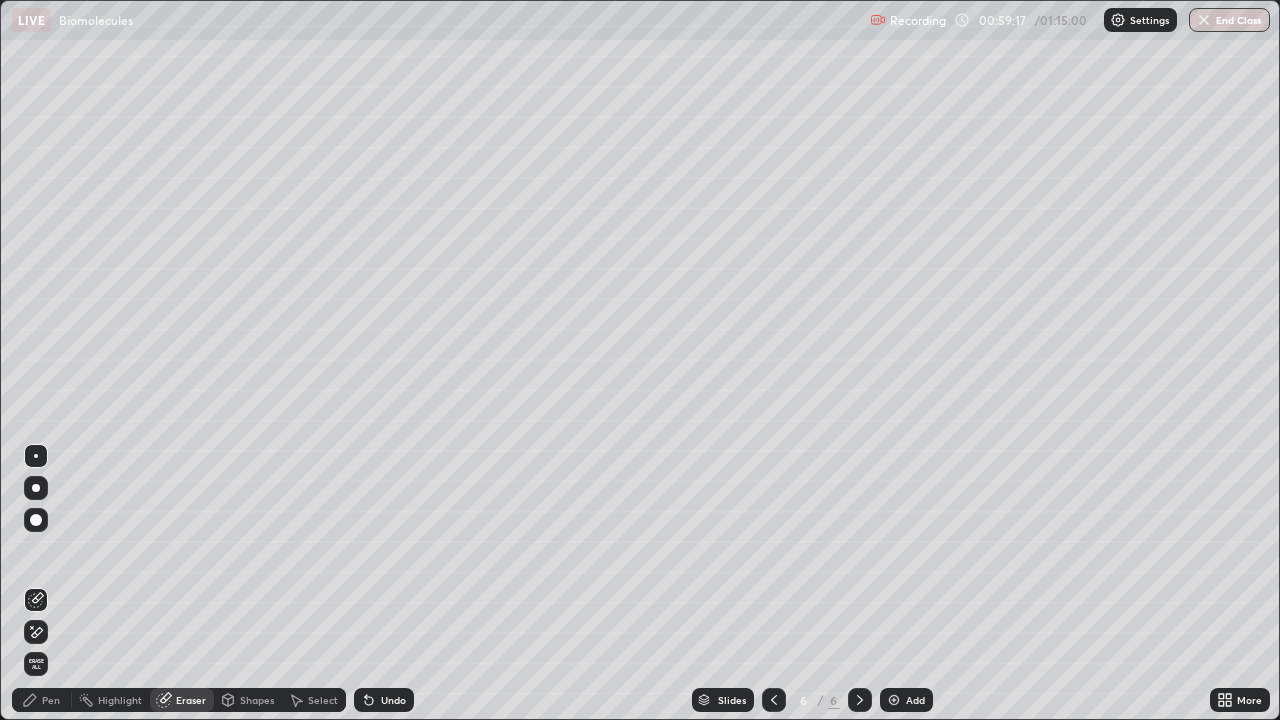 click on "Pen" at bounding box center (51, 700) 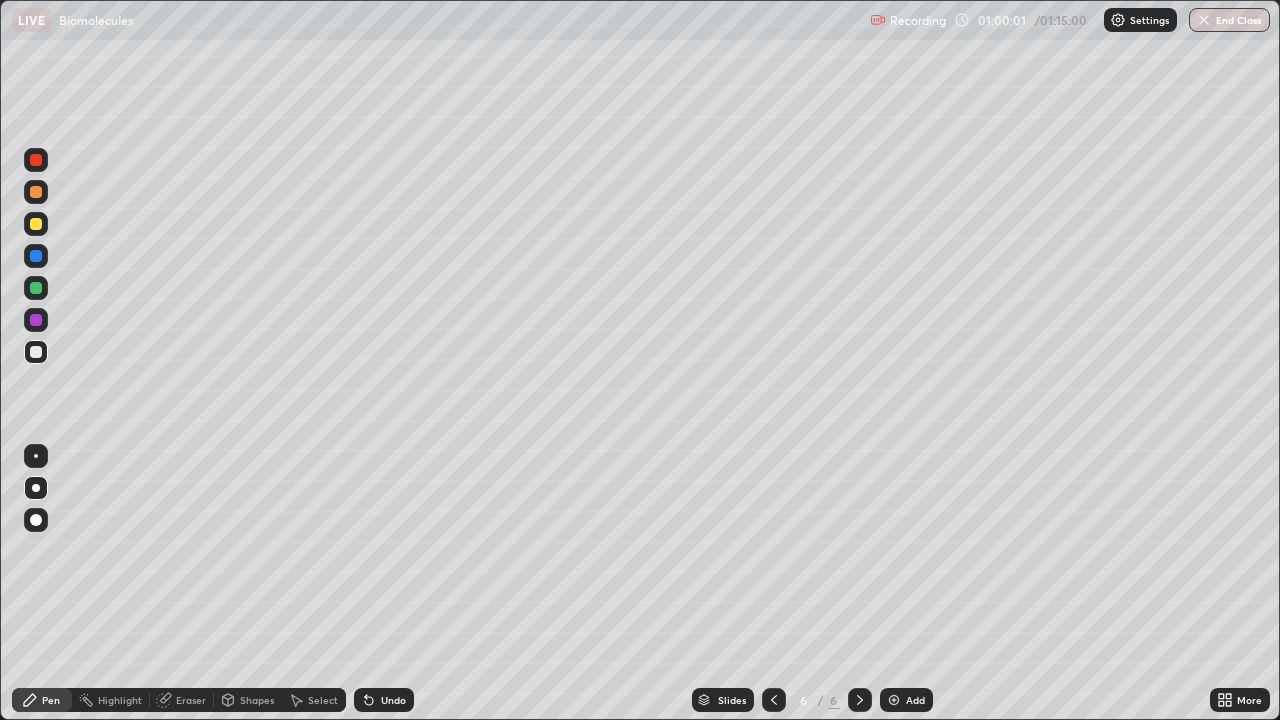 click at bounding box center [36, 224] 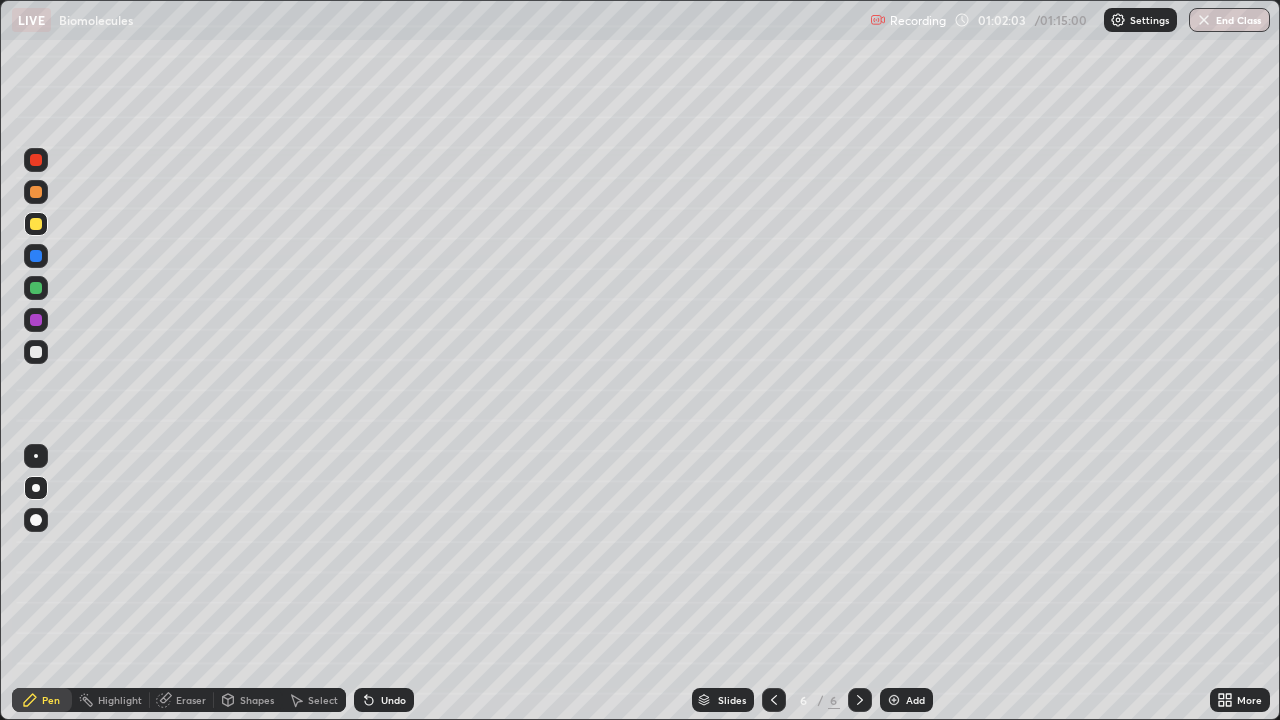 click on "Add" at bounding box center (915, 700) 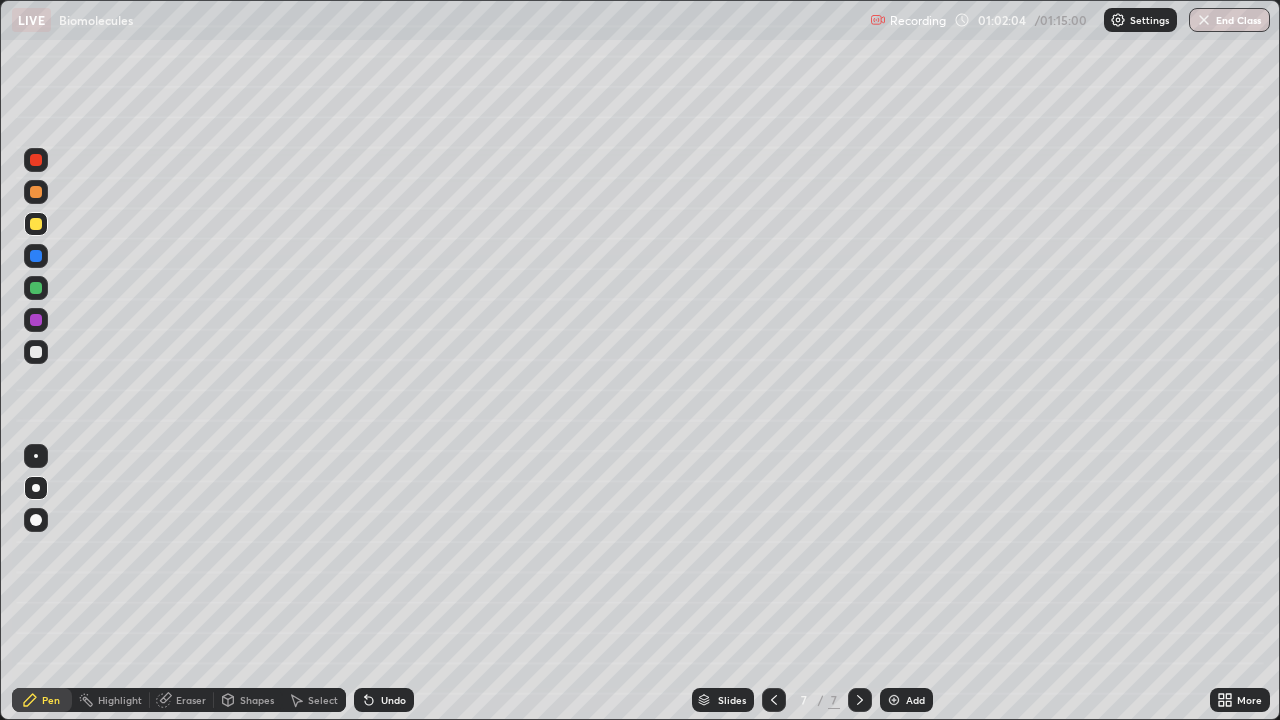 click at bounding box center (774, 700) 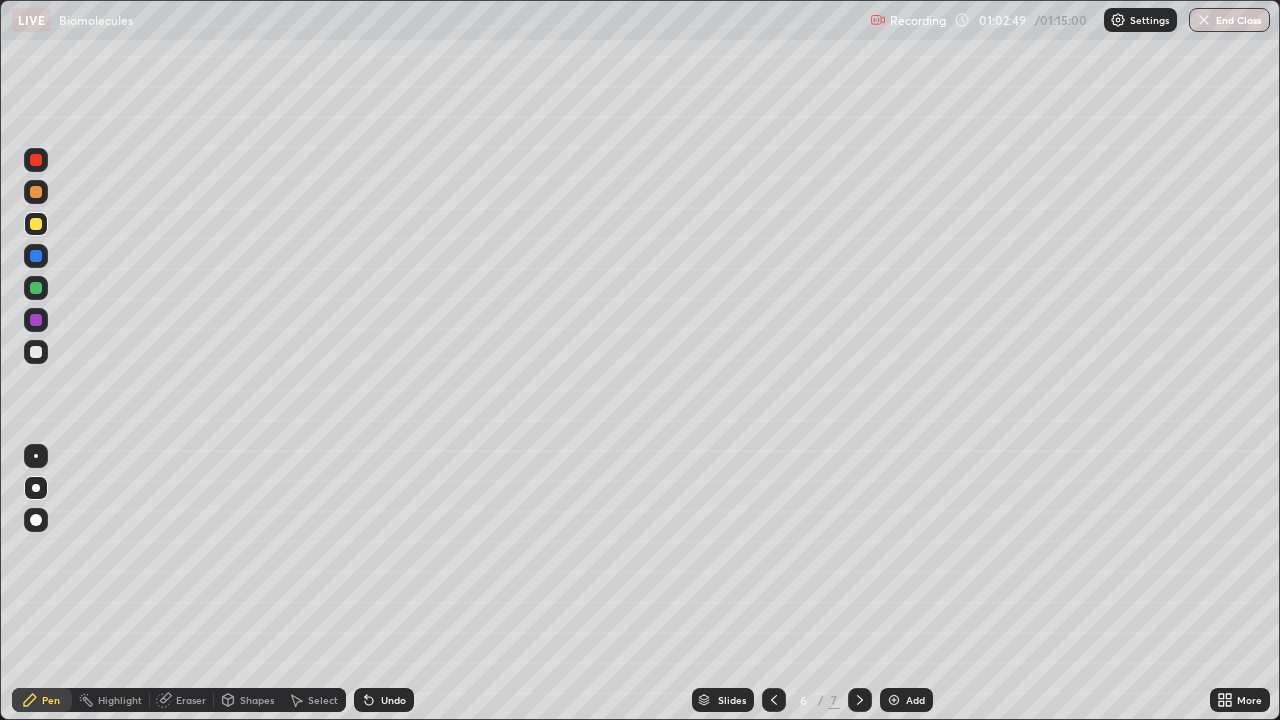 click at bounding box center [894, 700] 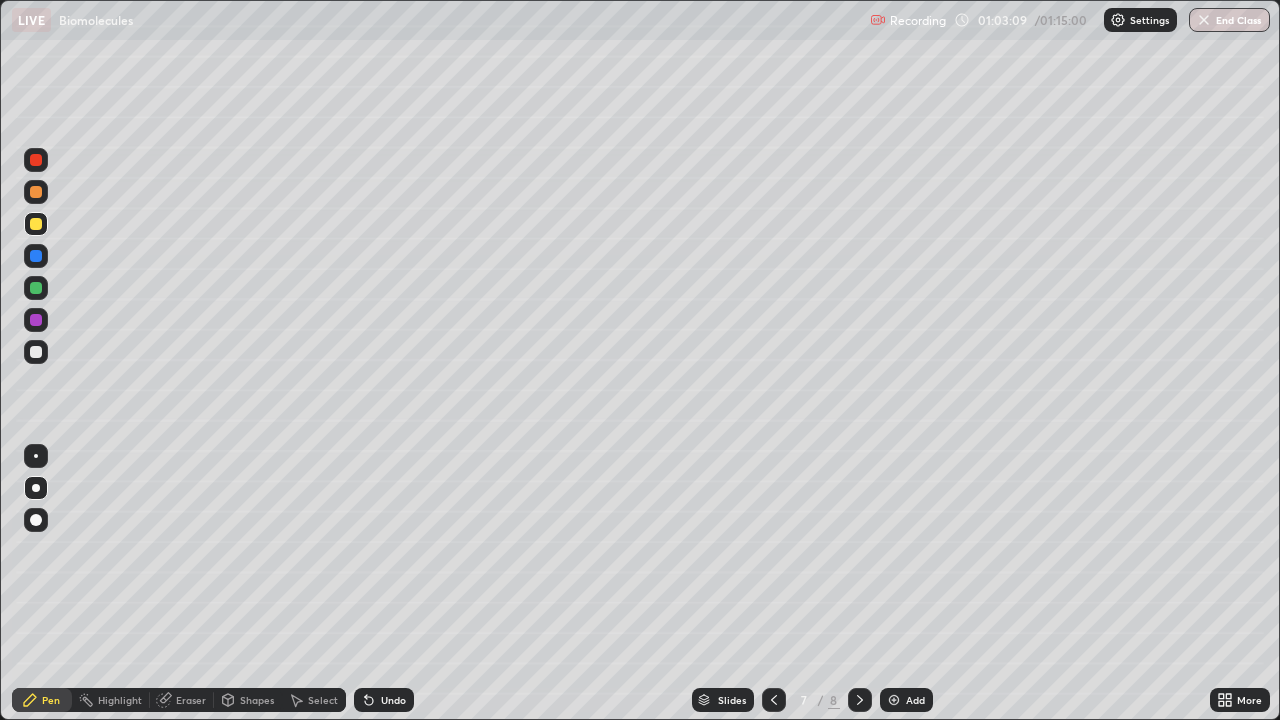 click at bounding box center [36, 352] 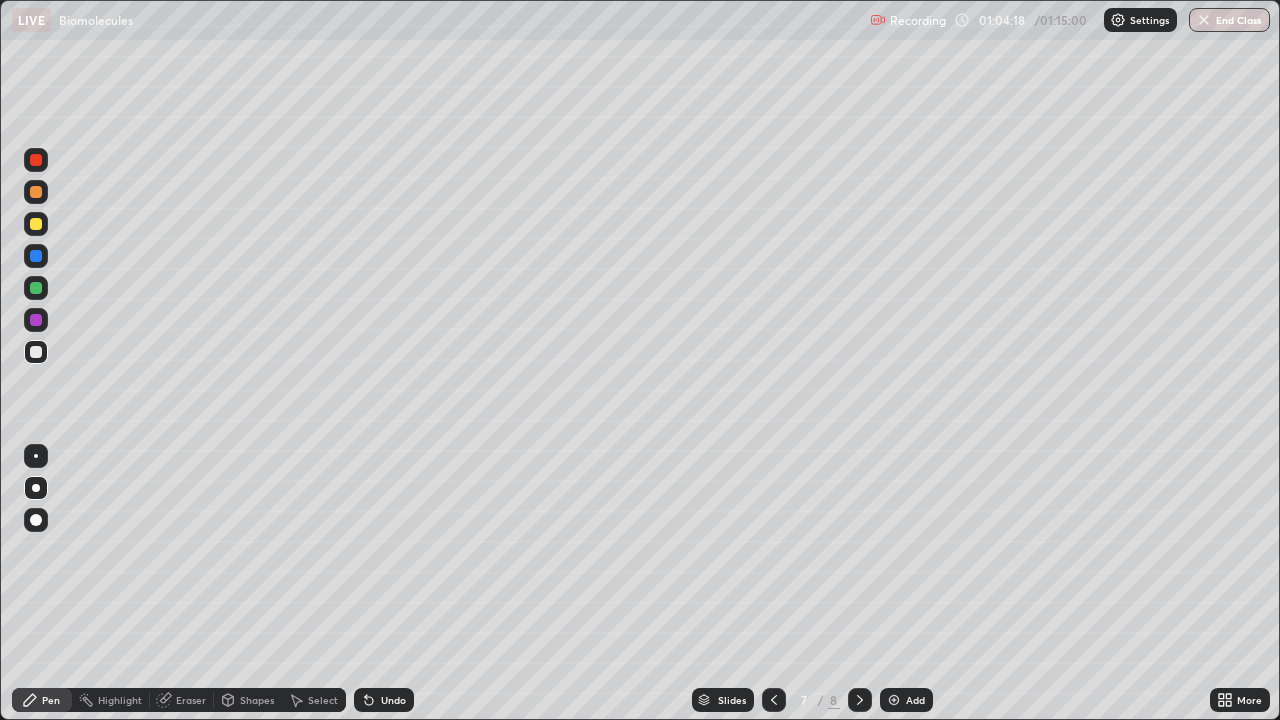 click at bounding box center [36, 224] 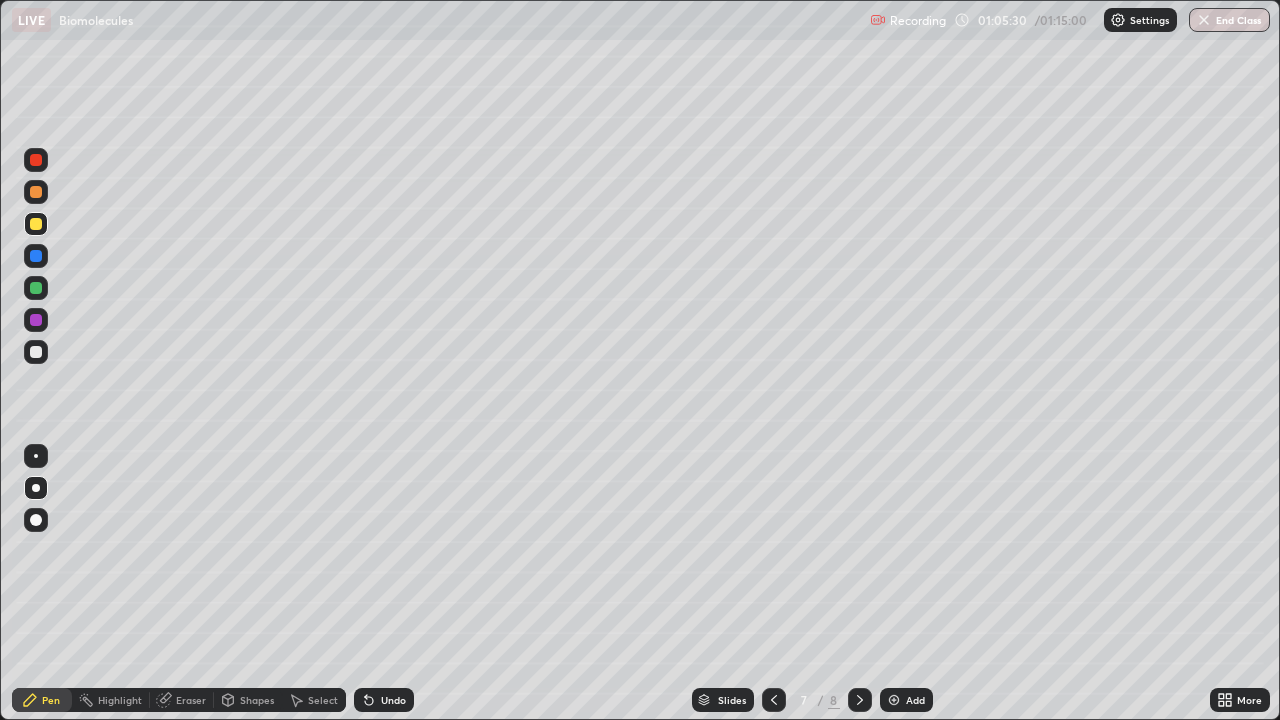 click at bounding box center (36, 352) 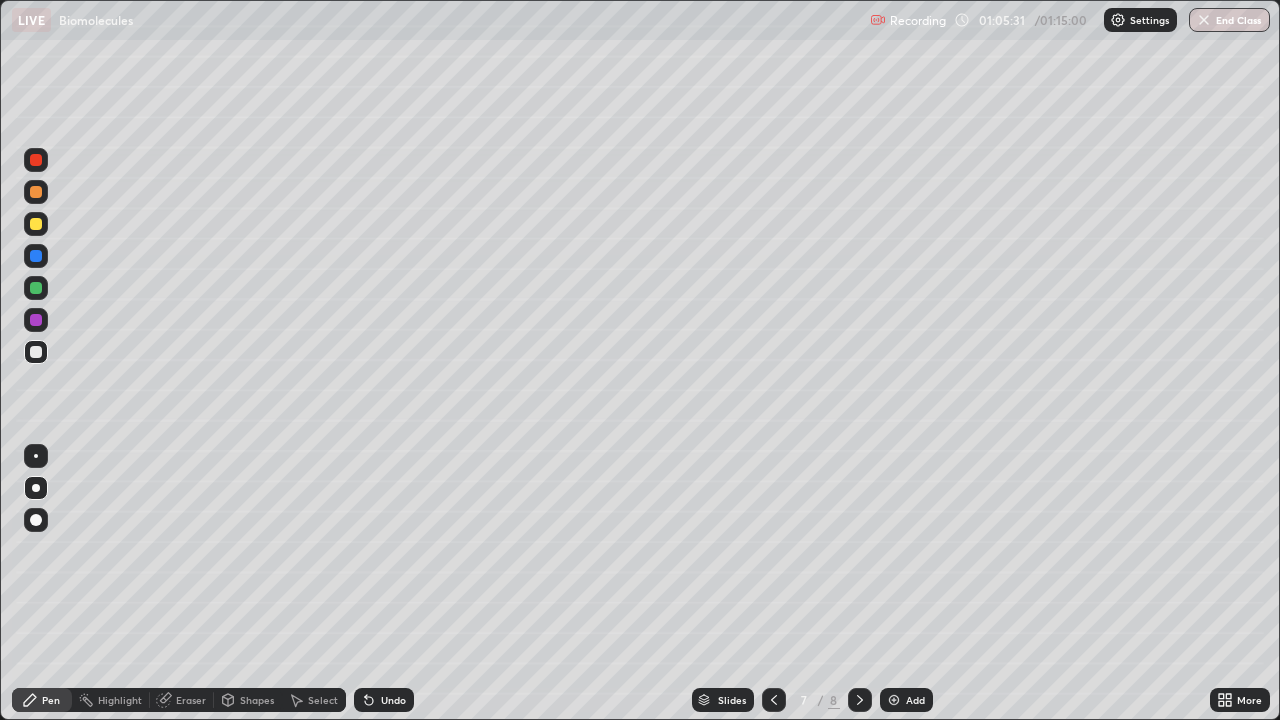 click at bounding box center [36, 288] 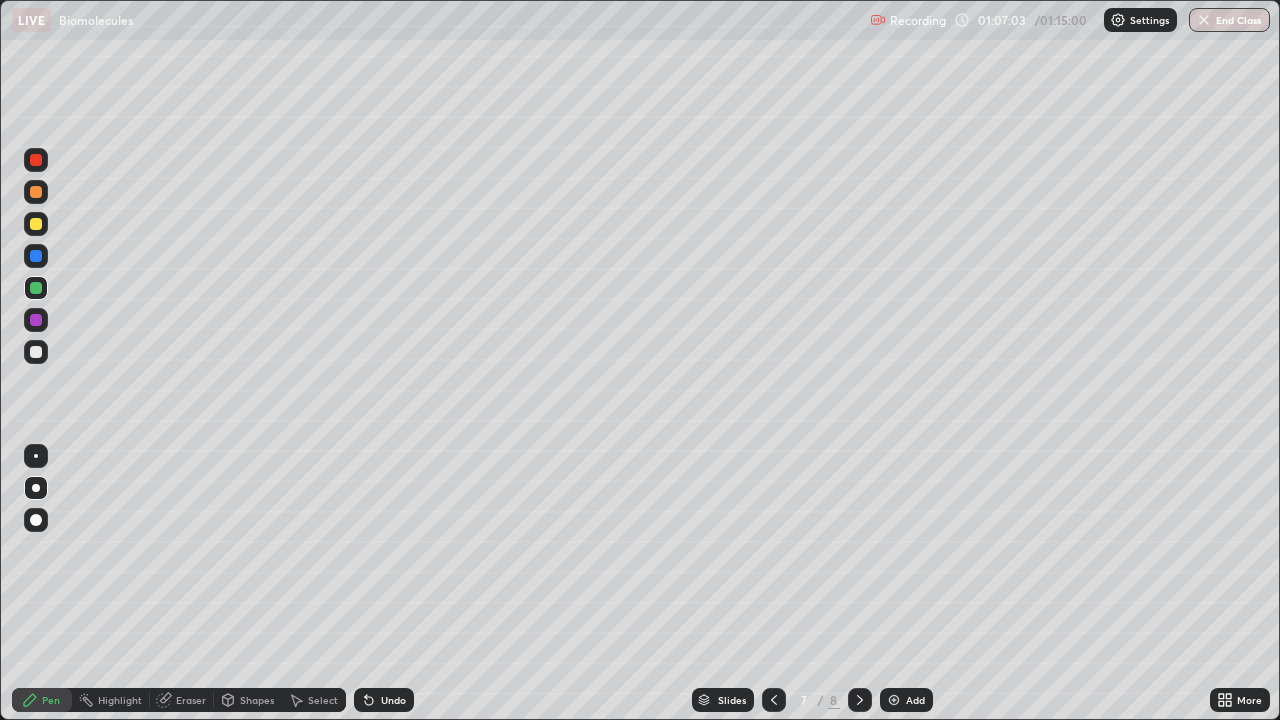 click at bounding box center [36, 320] 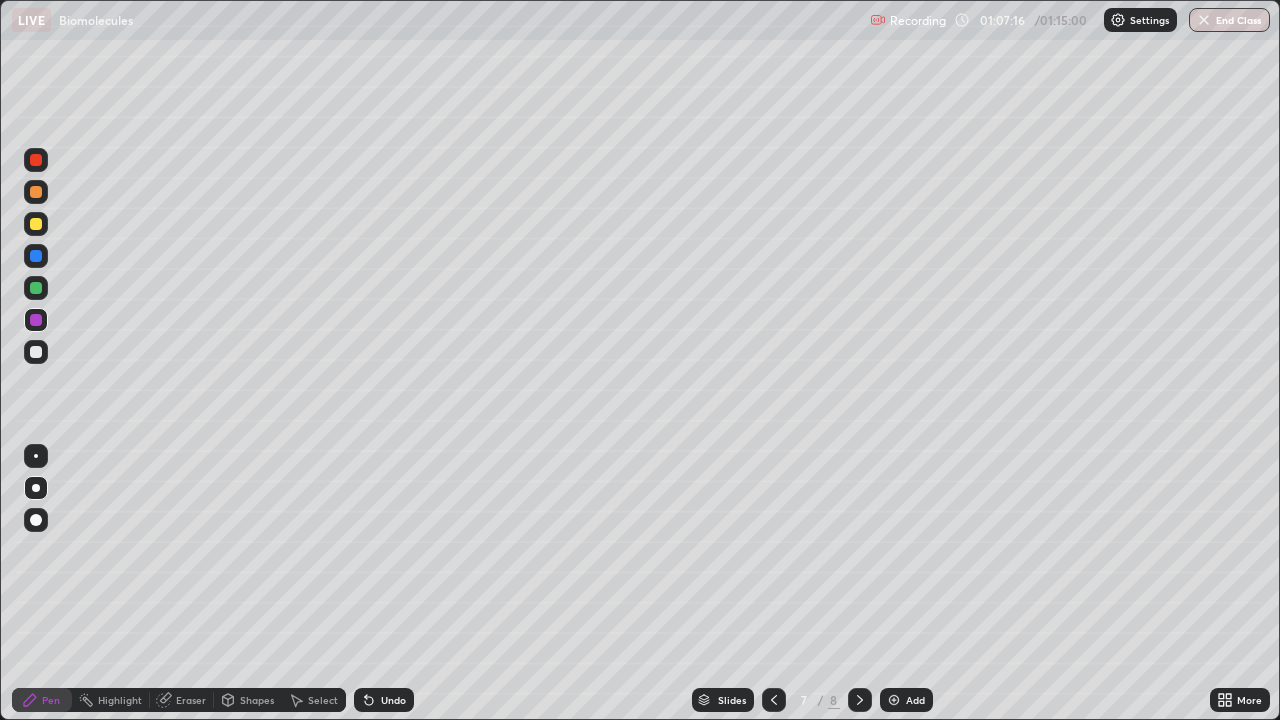 click at bounding box center [36, 288] 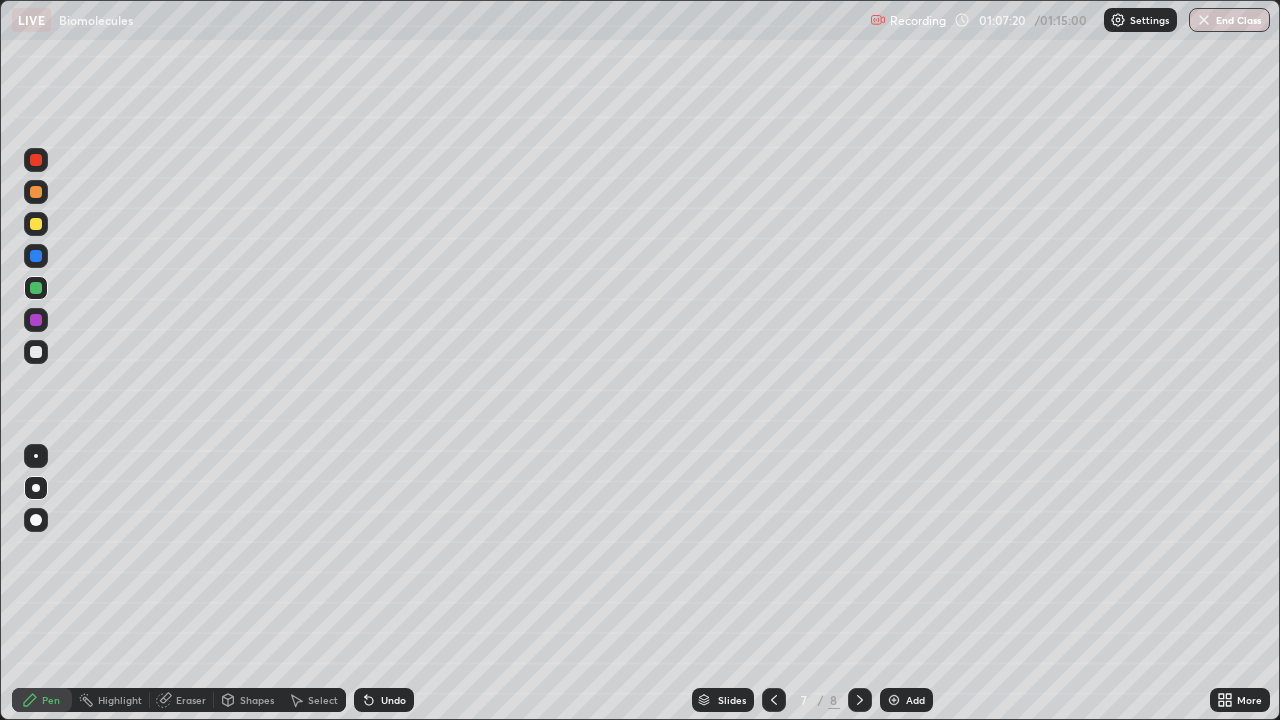 click on "Shapes" at bounding box center [248, 700] 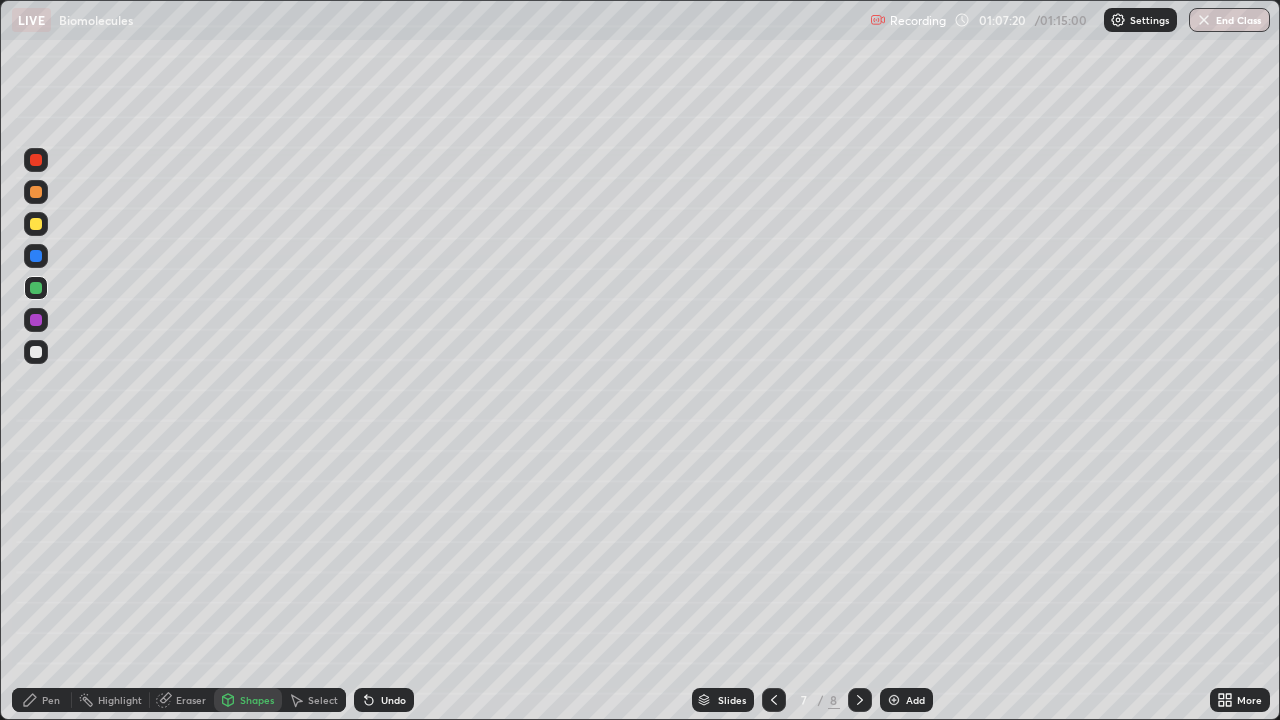 click on "Shapes" at bounding box center [248, 700] 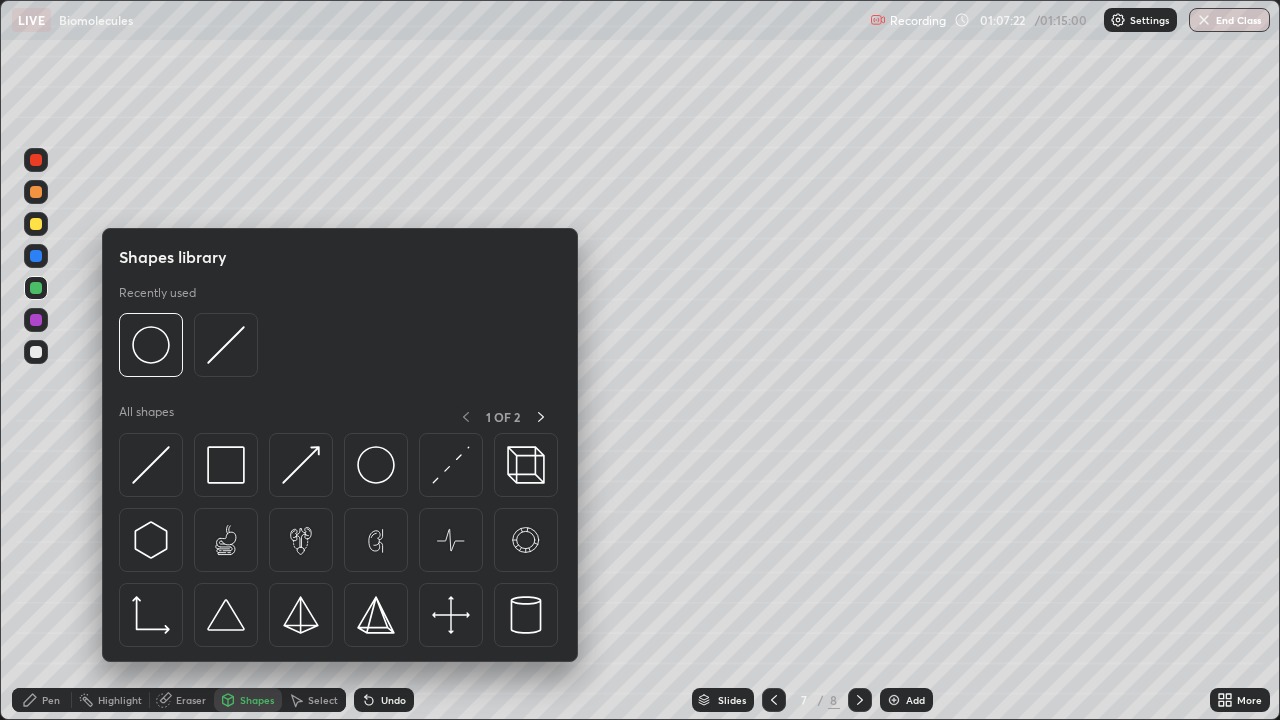 click at bounding box center [36, 412] 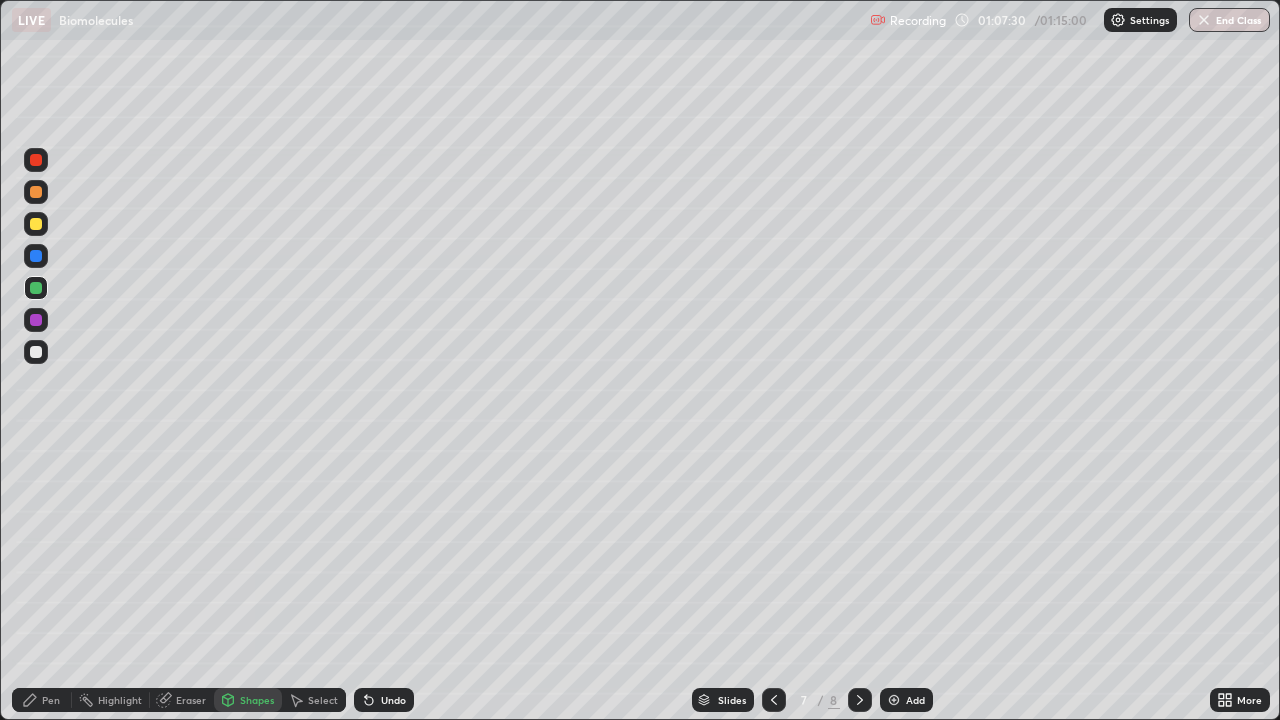 click on "Undo" at bounding box center [380, 700] 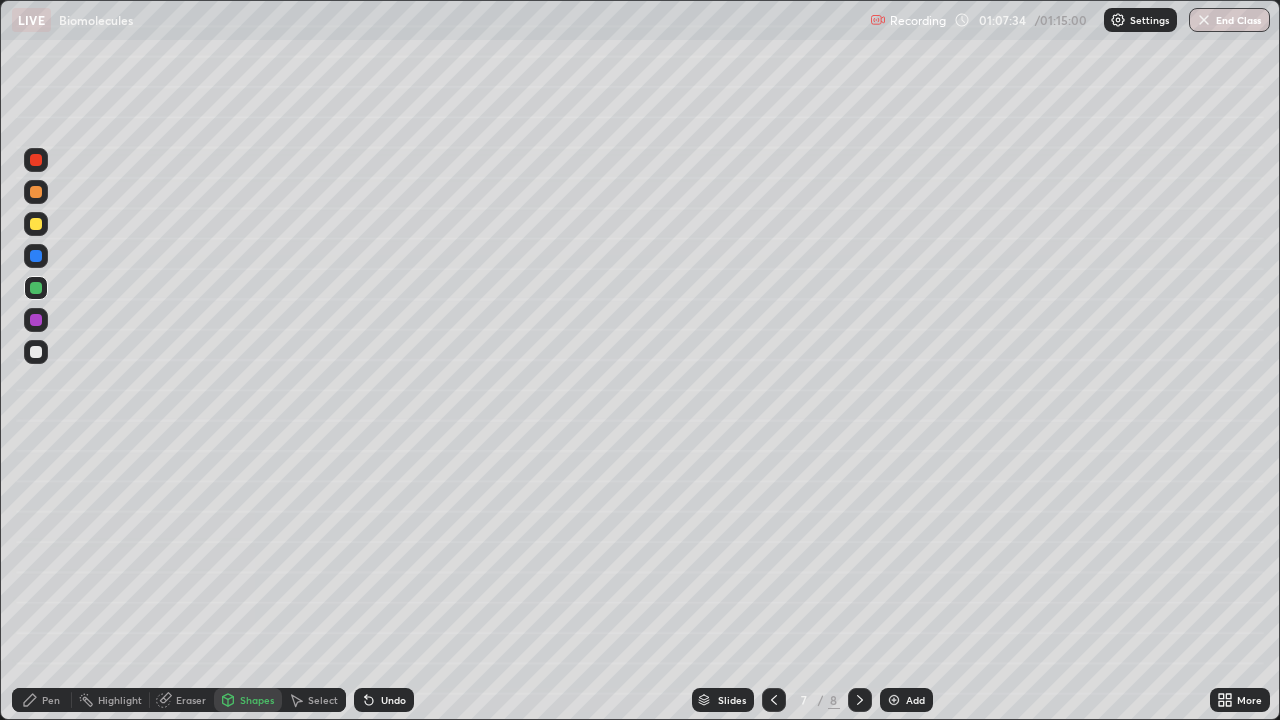 click on "Slides 7 / 8 Add" at bounding box center (812, 700) 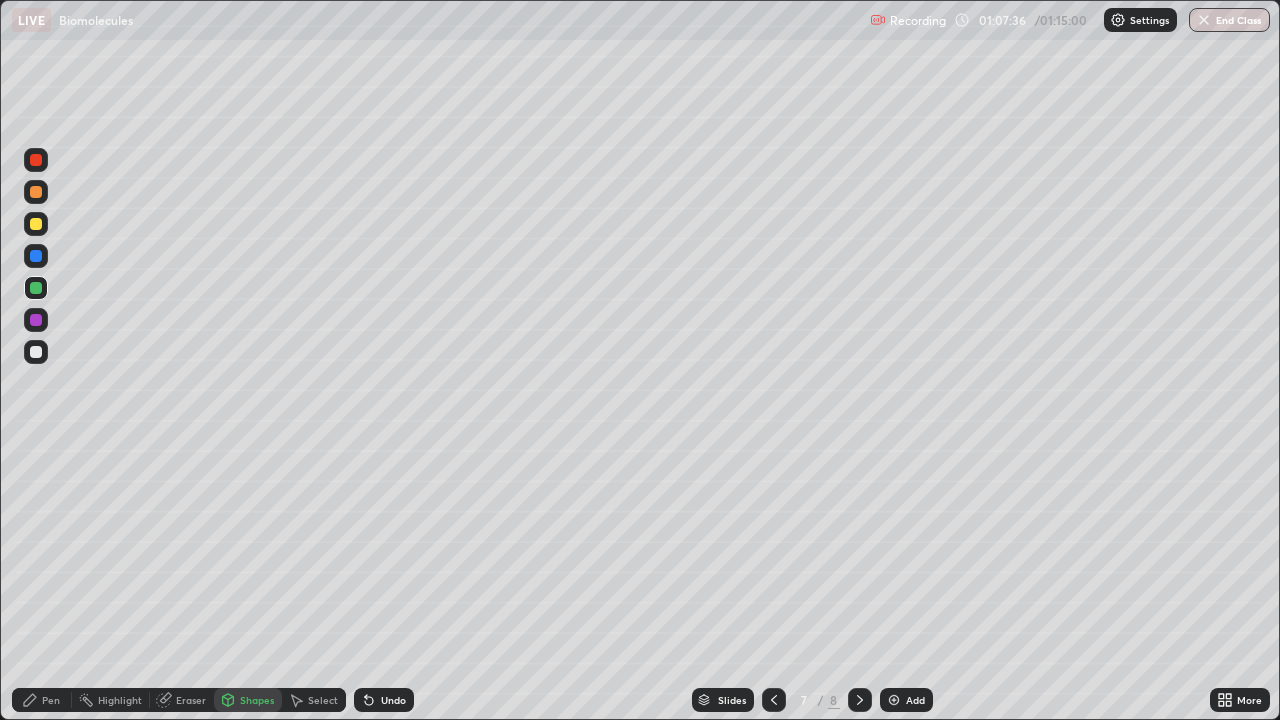 click on "Pen" at bounding box center [51, 700] 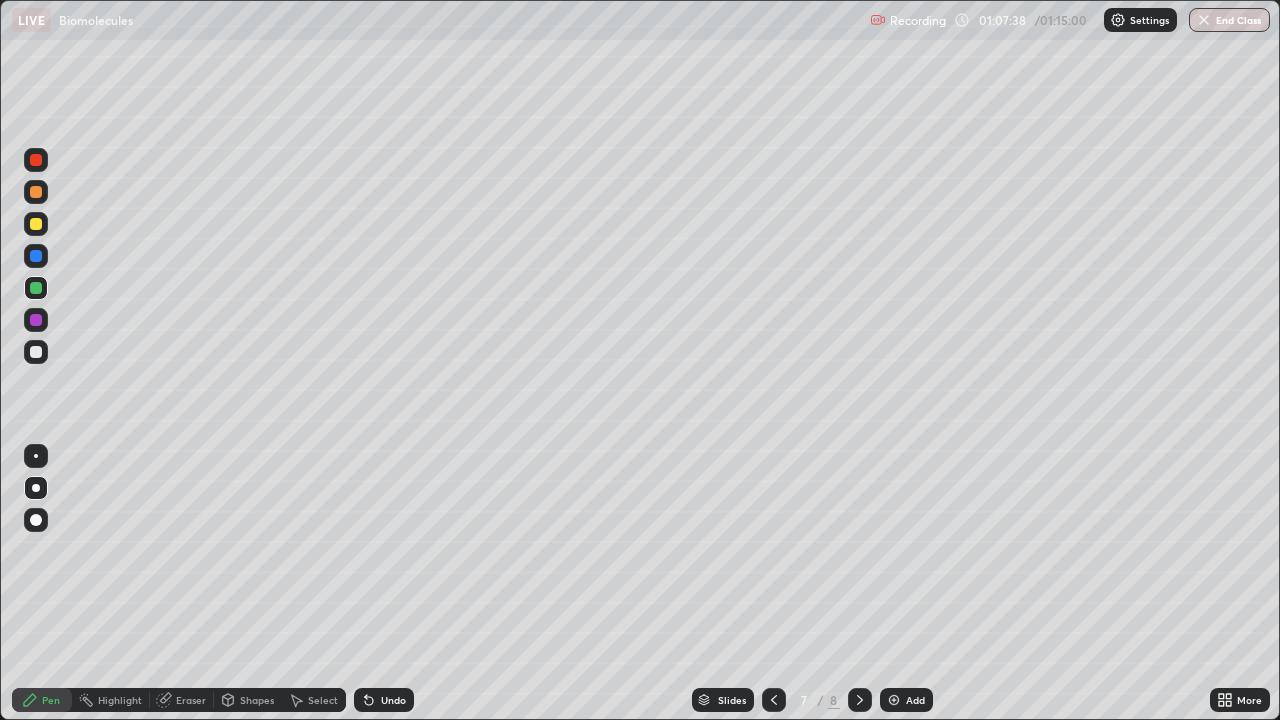 click on "Pen" at bounding box center (51, 700) 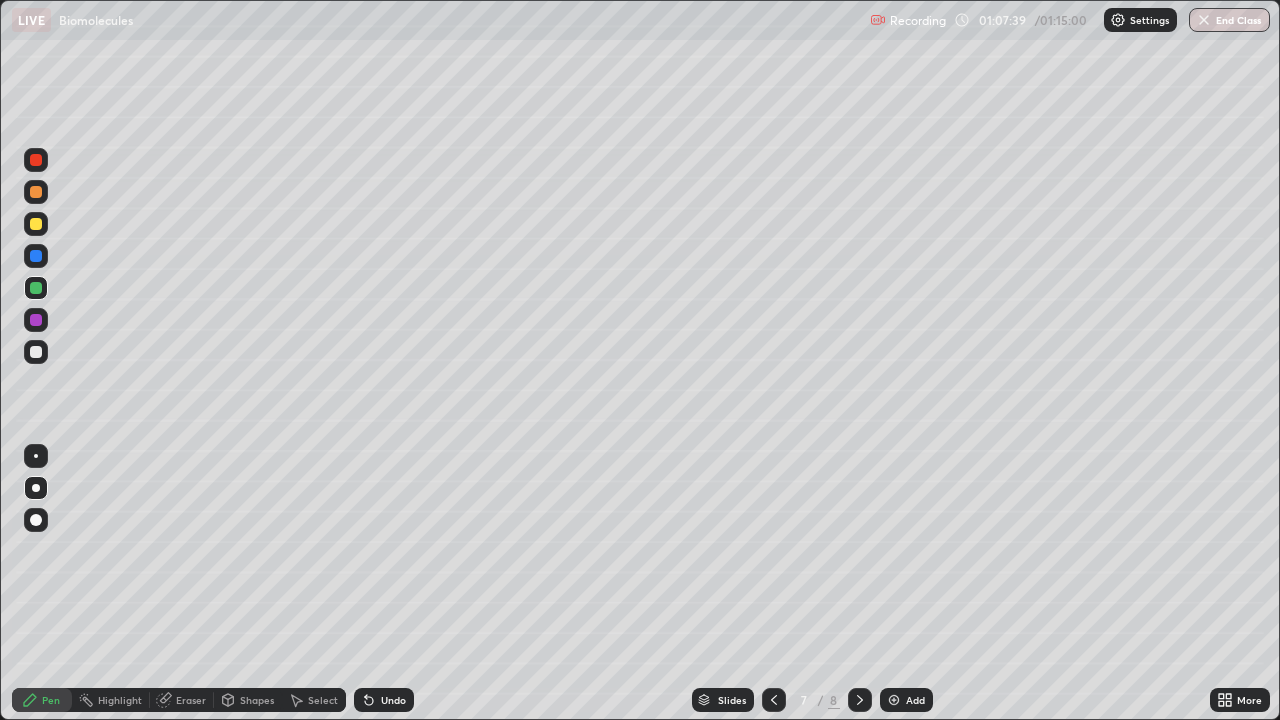click on "Slides 7 / 8 Add" at bounding box center [812, 700] 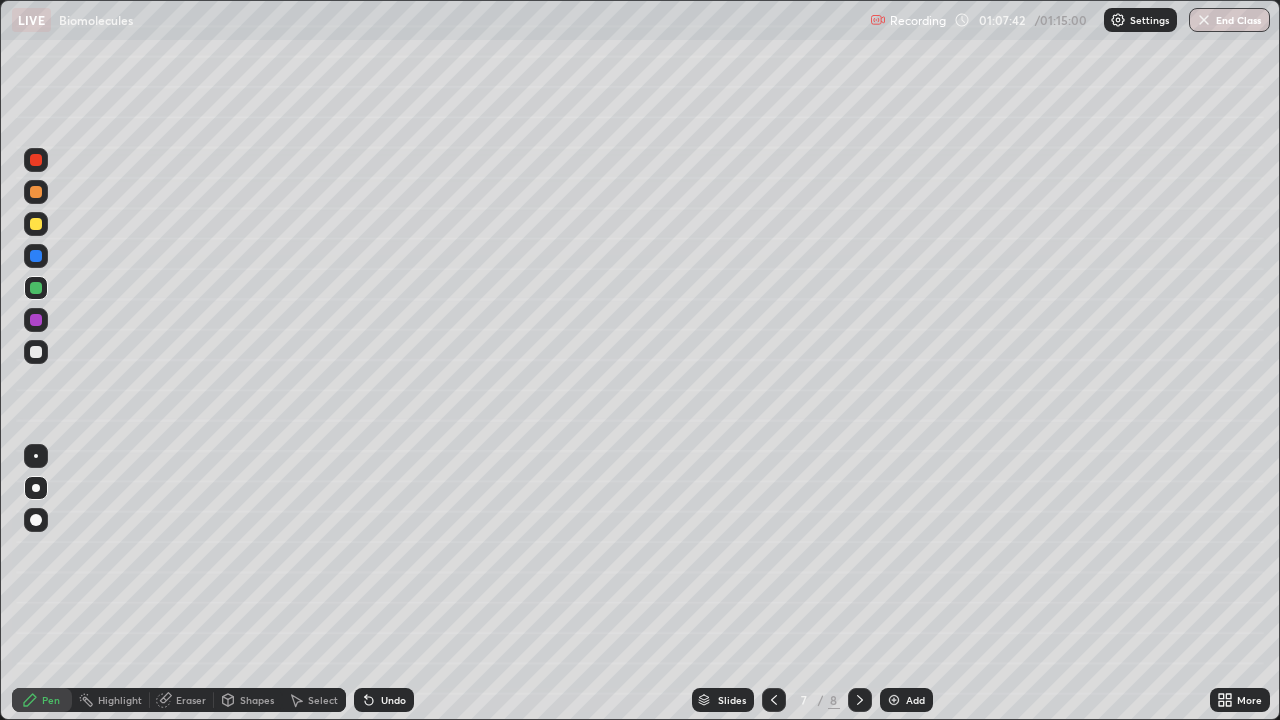 click on "Slides 7 / 8 Add" at bounding box center (812, 700) 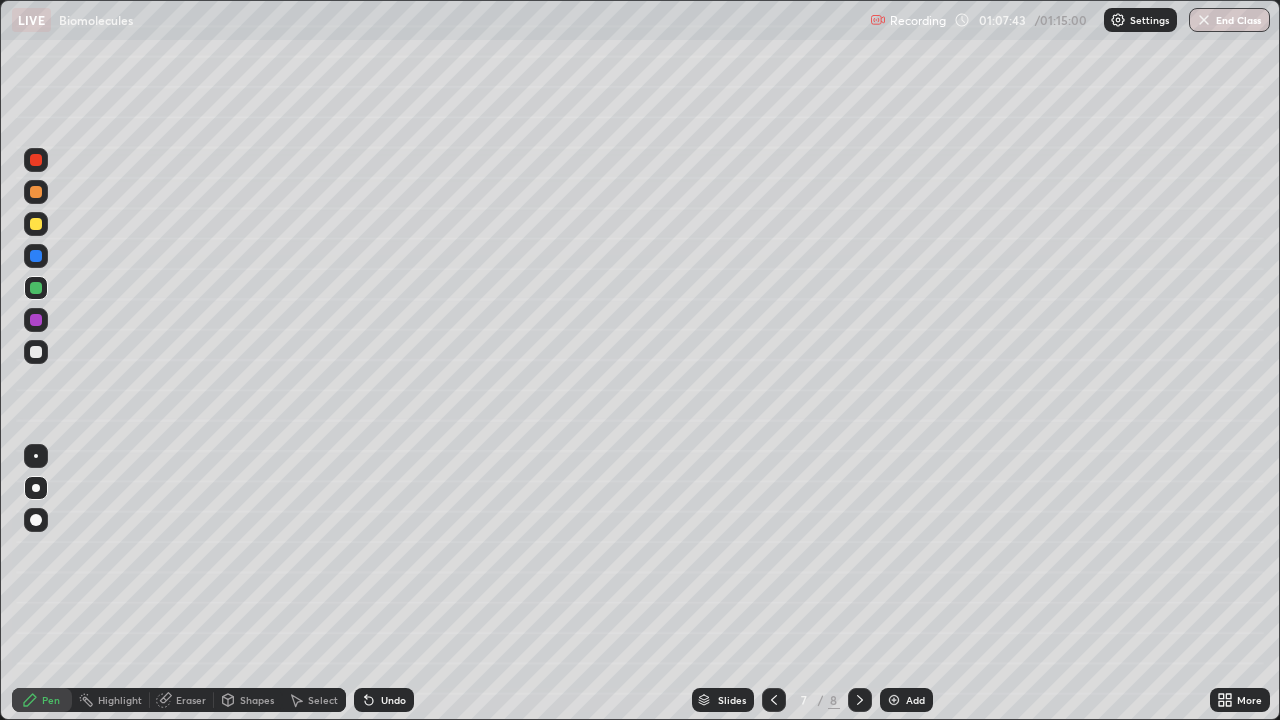 click on "Slides 7 / 8 Add" at bounding box center [812, 700] 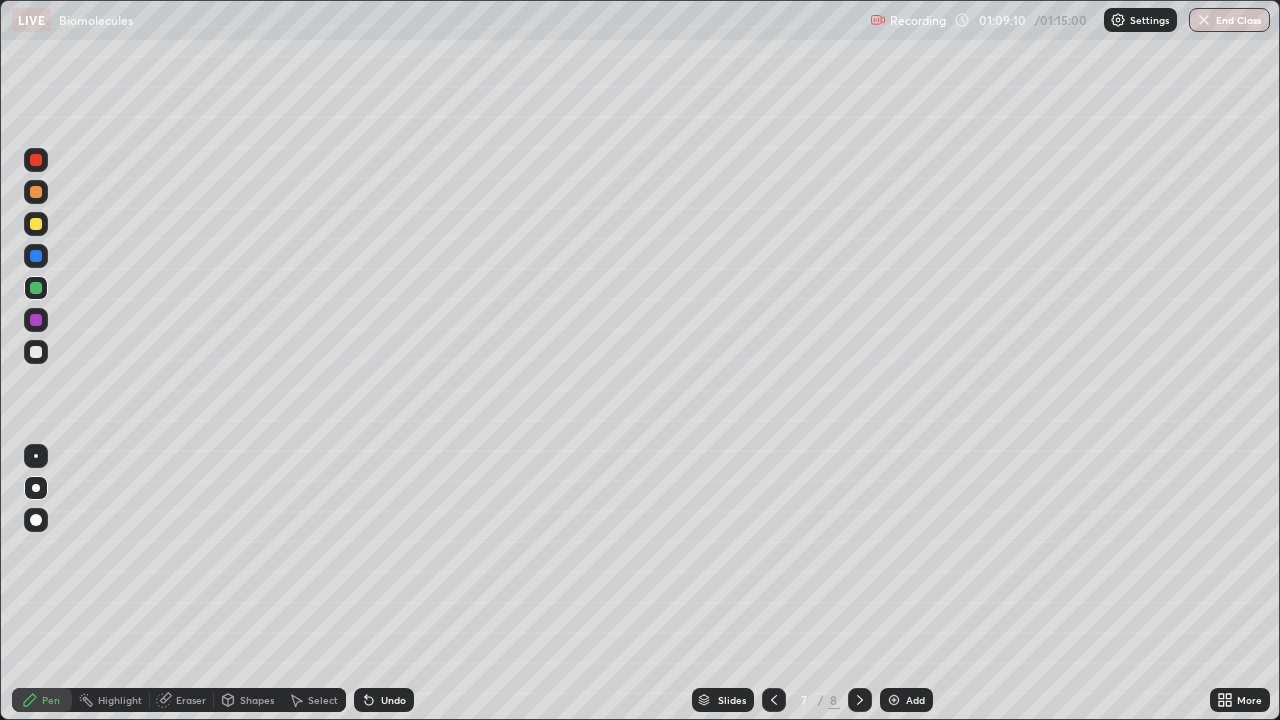 click at bounding box center (36, 320) 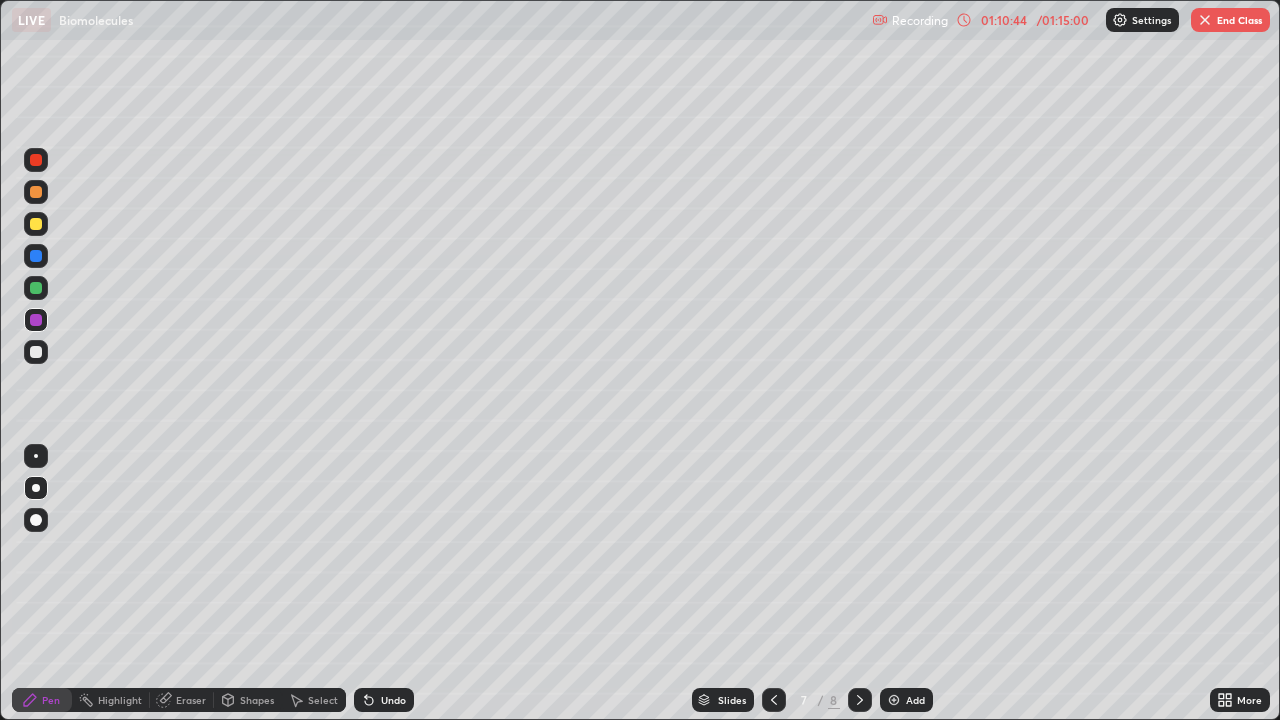 click at bounding box center (36, 352) 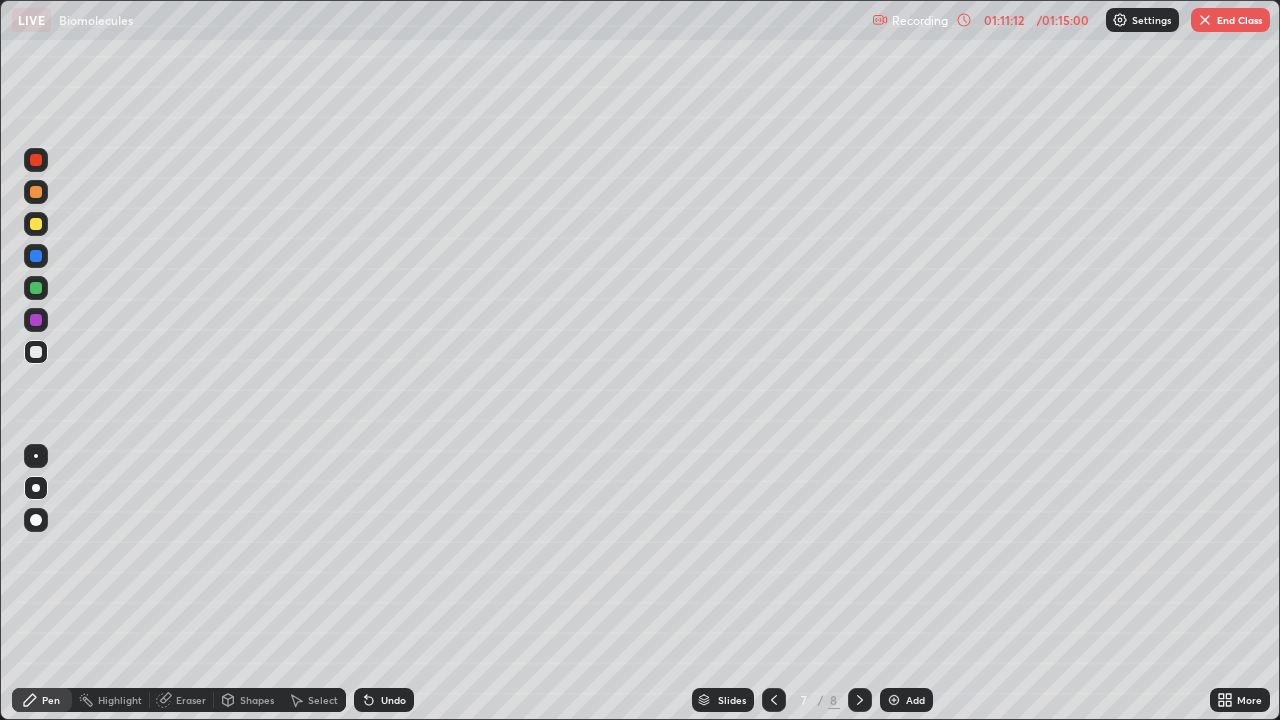 click on "Eraser" at bounding box center [191, 700] 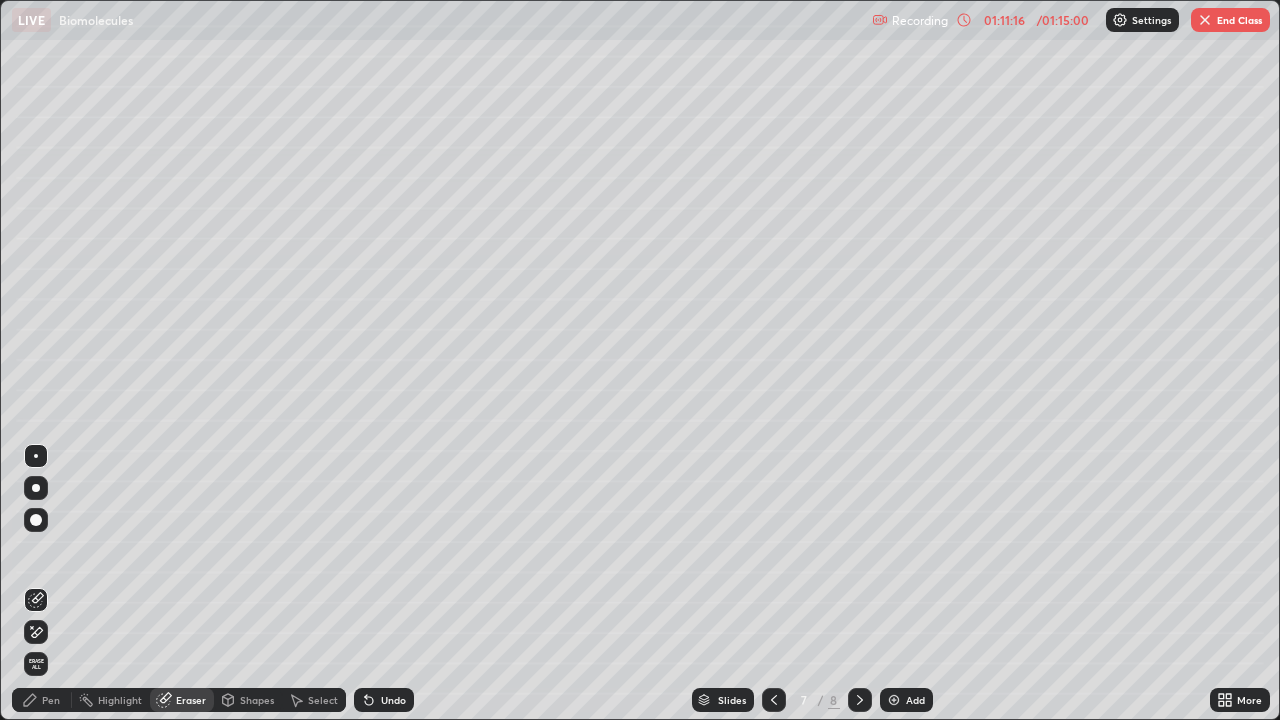 click on "Pen" at bounding box center [51, 700] 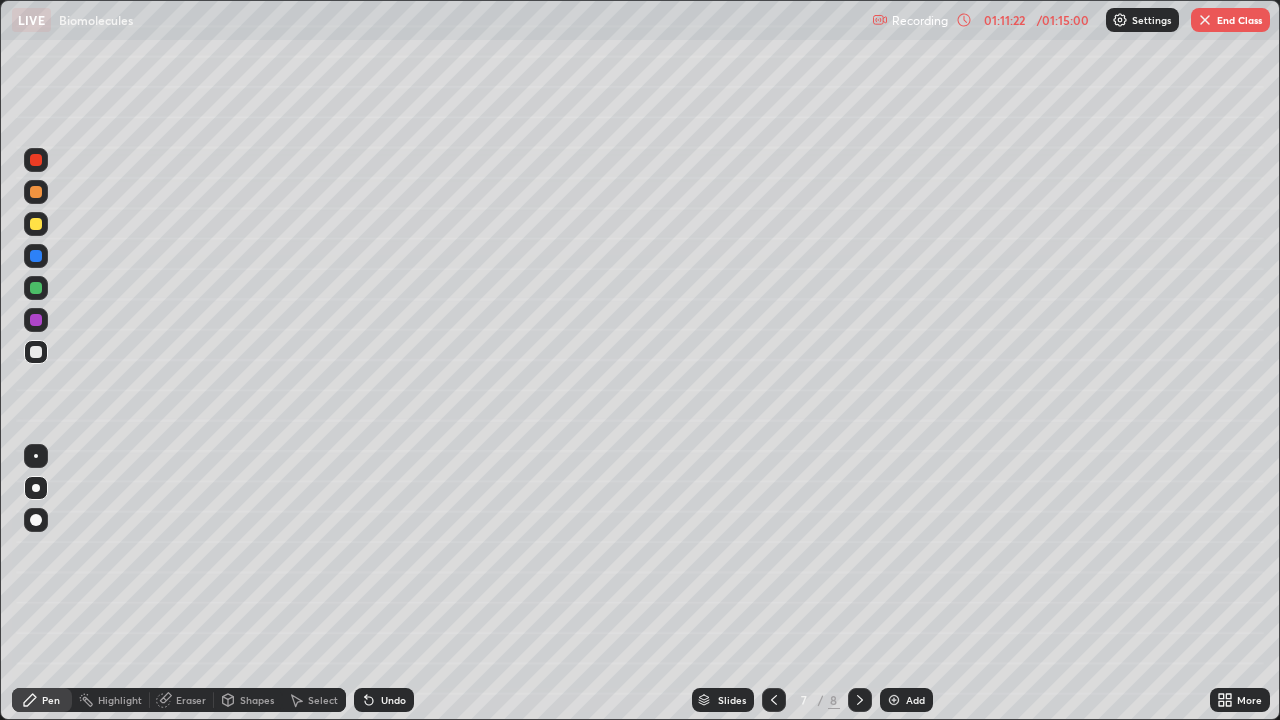 click on "Slides 7 / 8 Add" at bounding box center [812, 700] 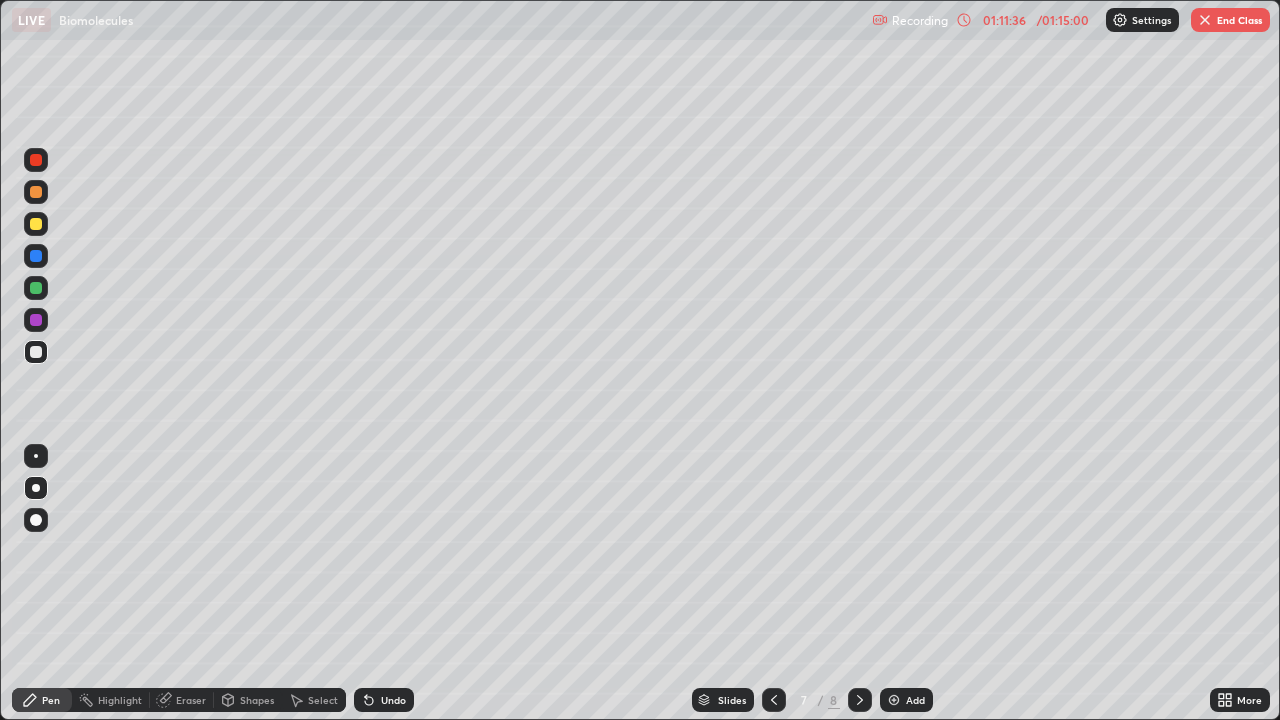 click at bounding box center (36, 288) 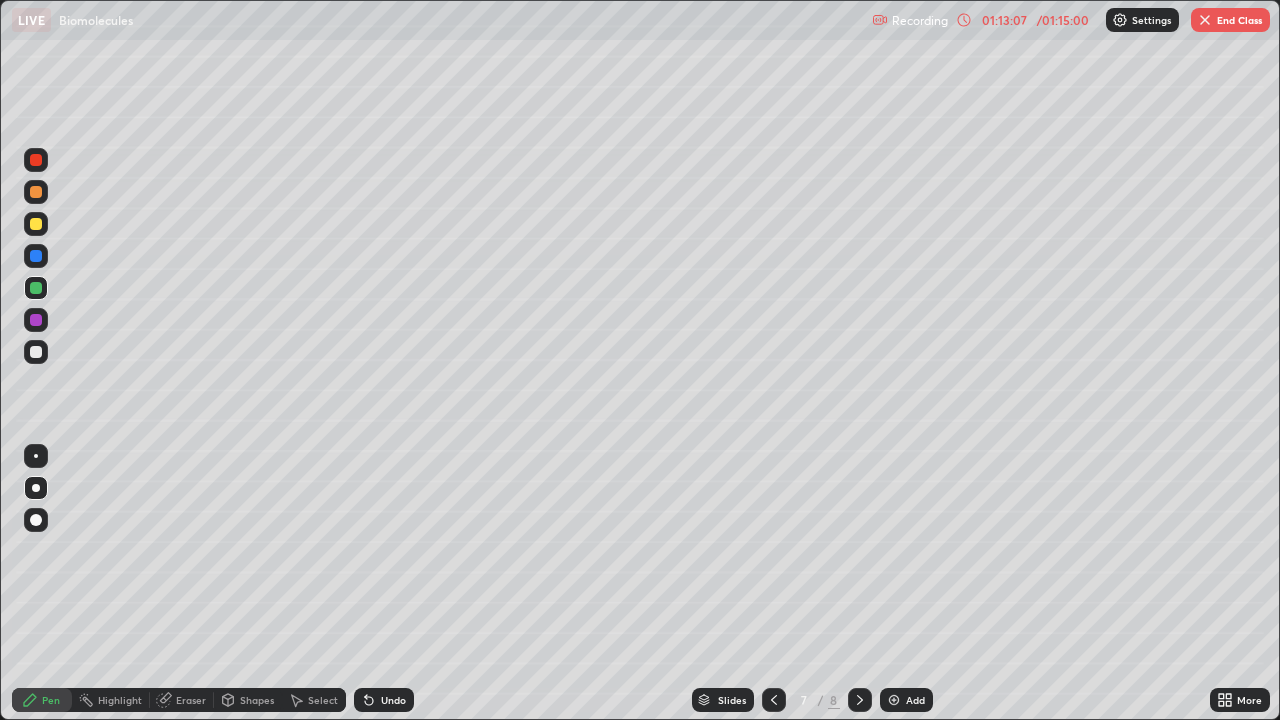 click at bounding box center [36, 224] 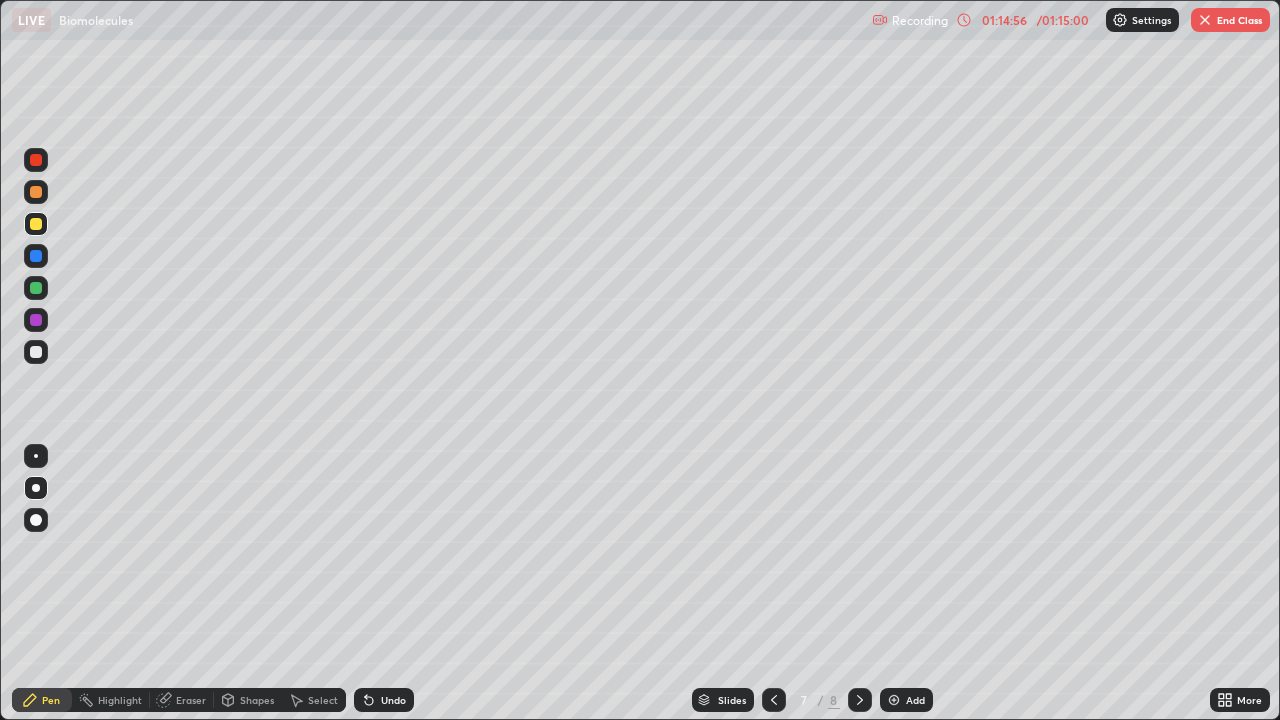click on "End Class" at bounding box center (1230, 20) 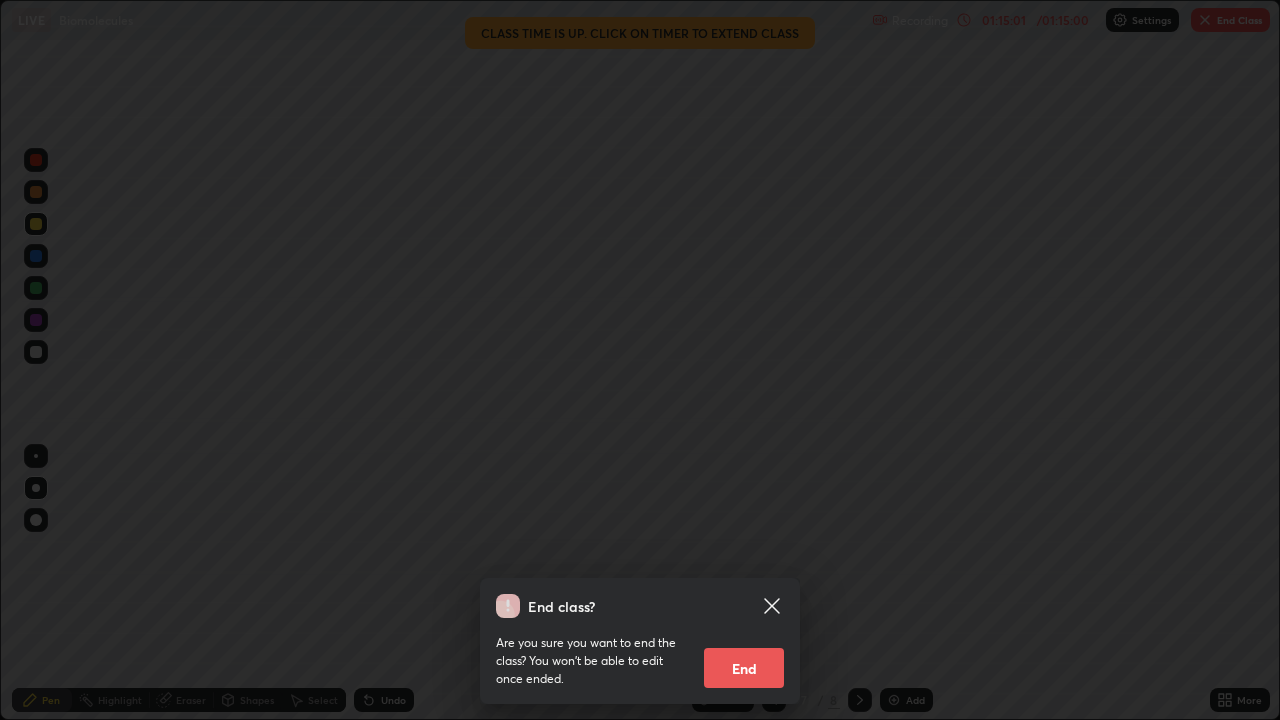 click on "End" at bounding box center (744, 668) 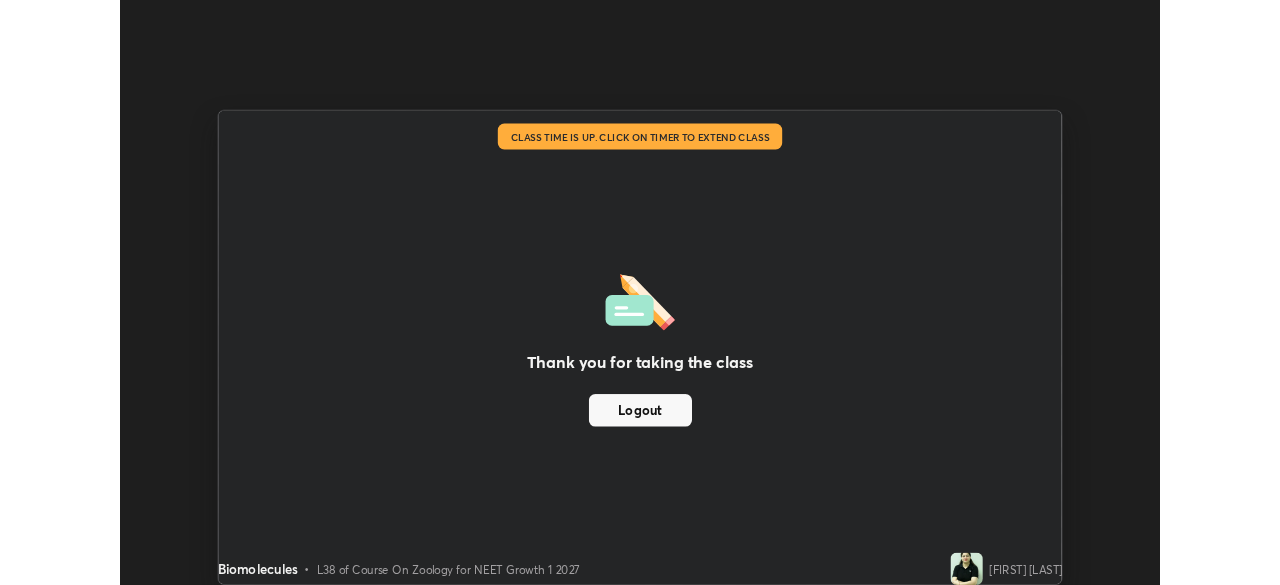 scroll, scrollTop: 585, scrollLeft: 1280, axis: both 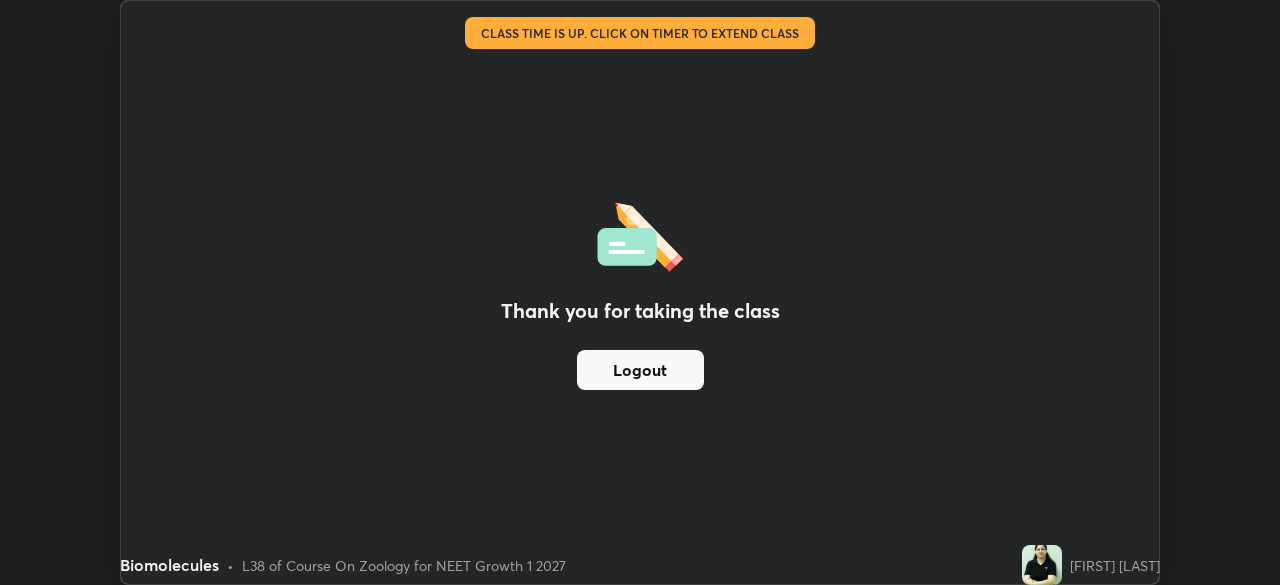 click at bounding box center [1042, 565] 